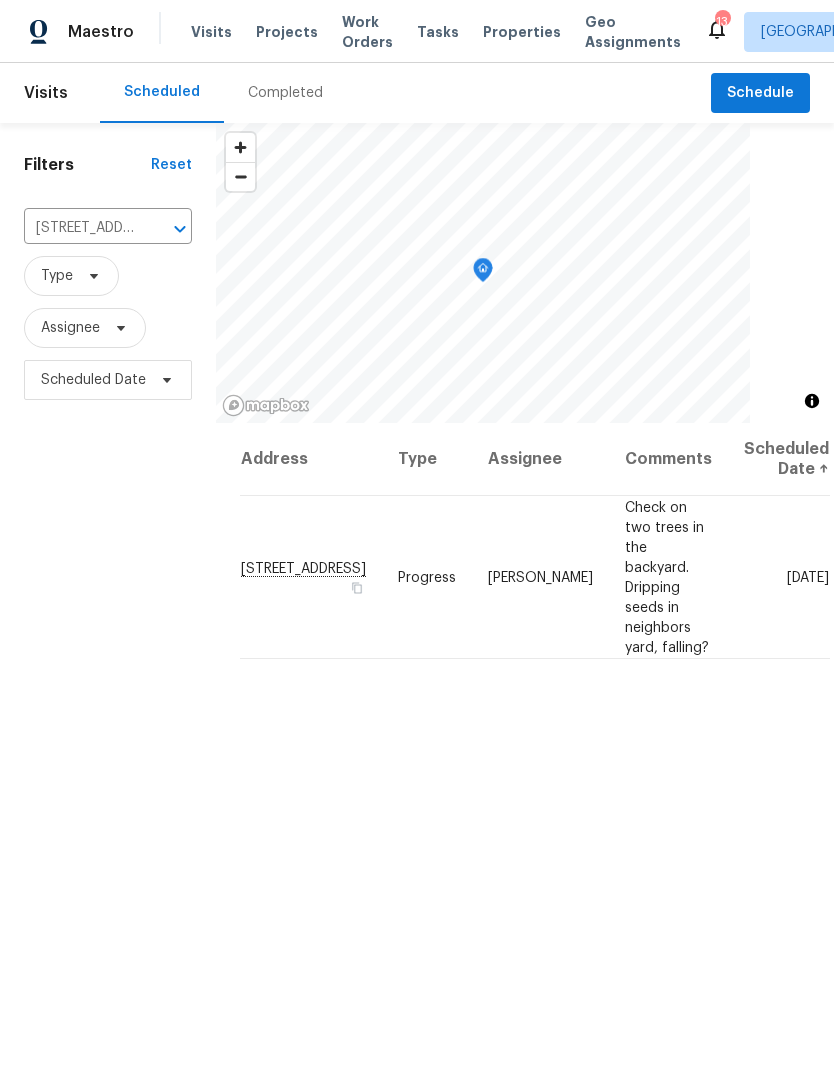scroll, scrollTop: 82, scrollLeft: 0, axis: vertical 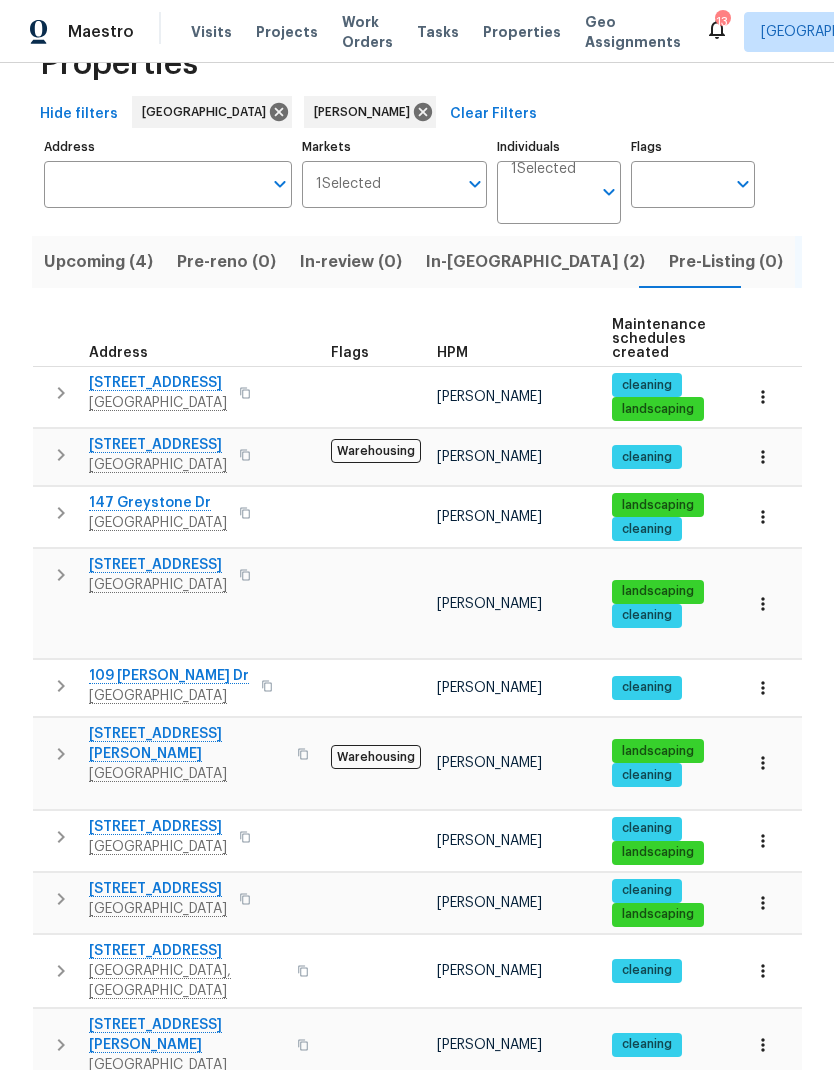 click 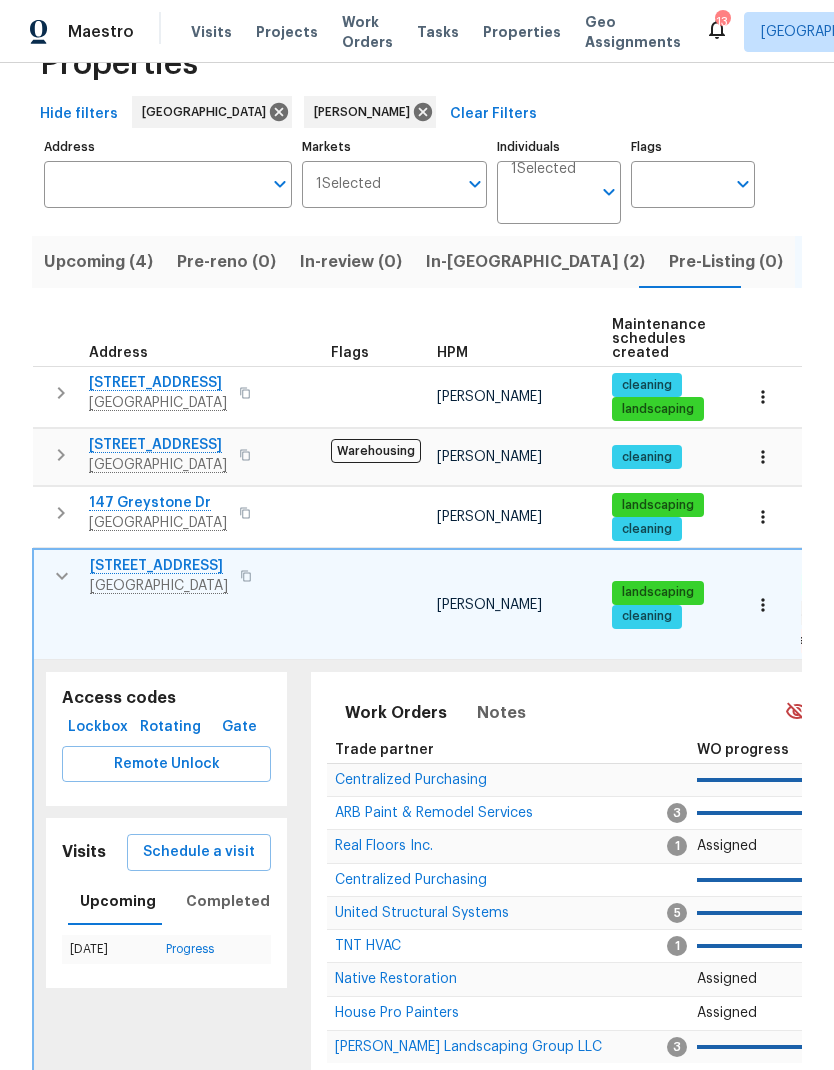 click on "Schedule a visit" at bounding box center (199, 852) 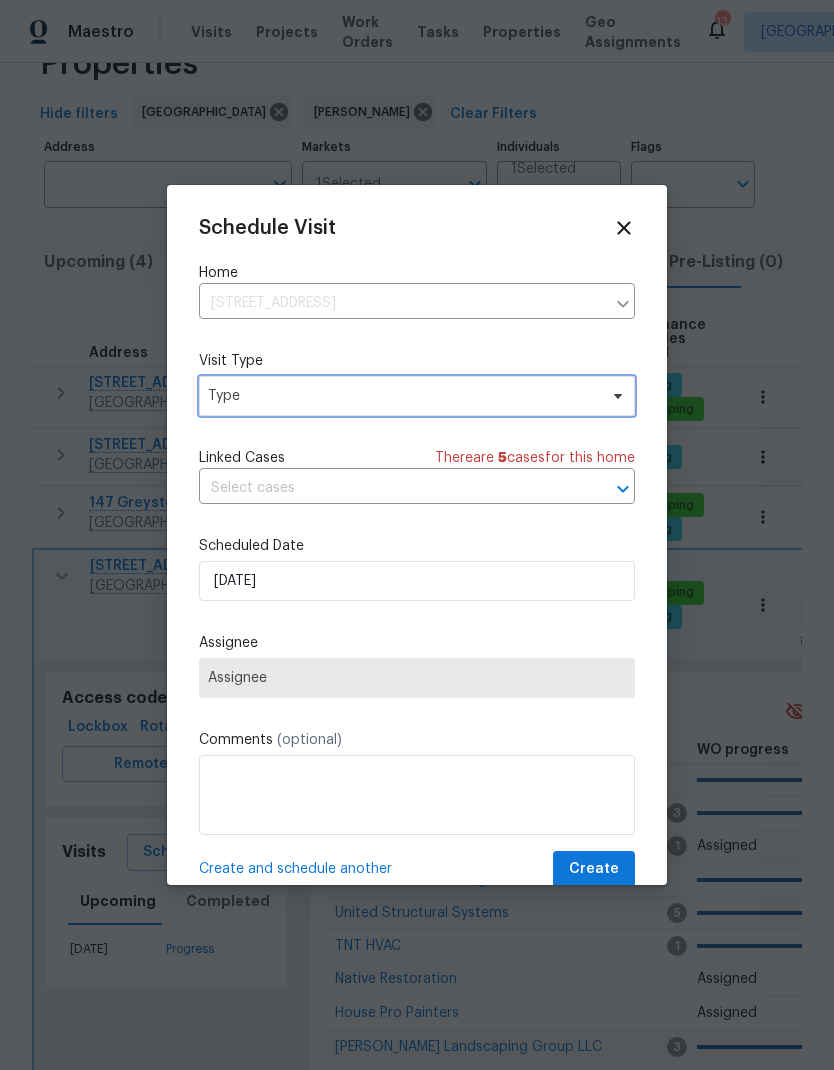 click on "Type" at bounding box center (402, 396) 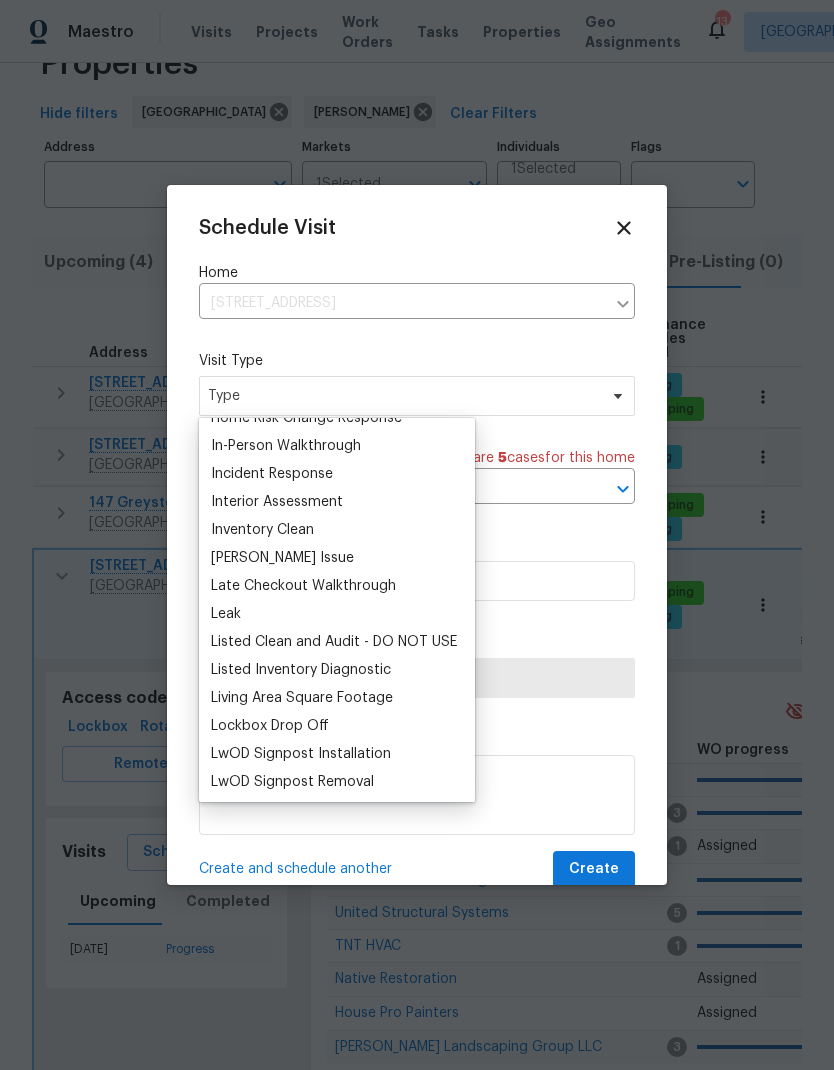 scroll, scrollTop: 737, scrollLeft: 0, axis: vertical 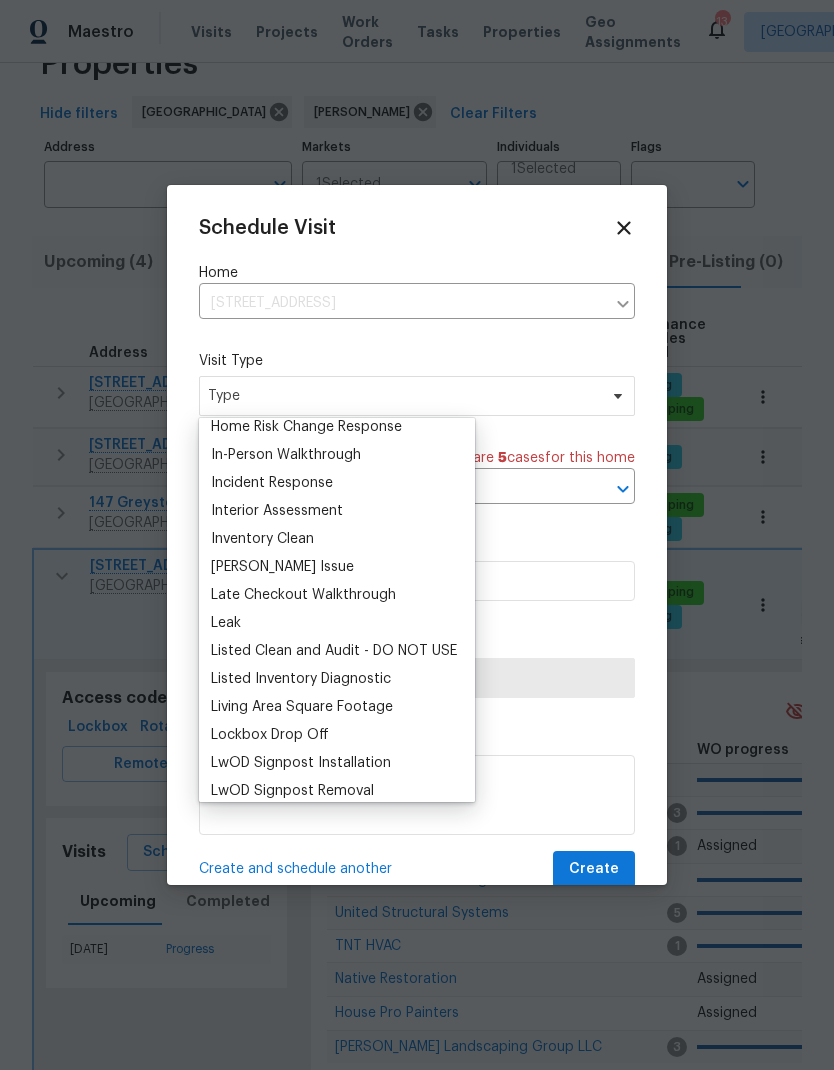 click on "Knox Issue" at bounding box center [282, 567] 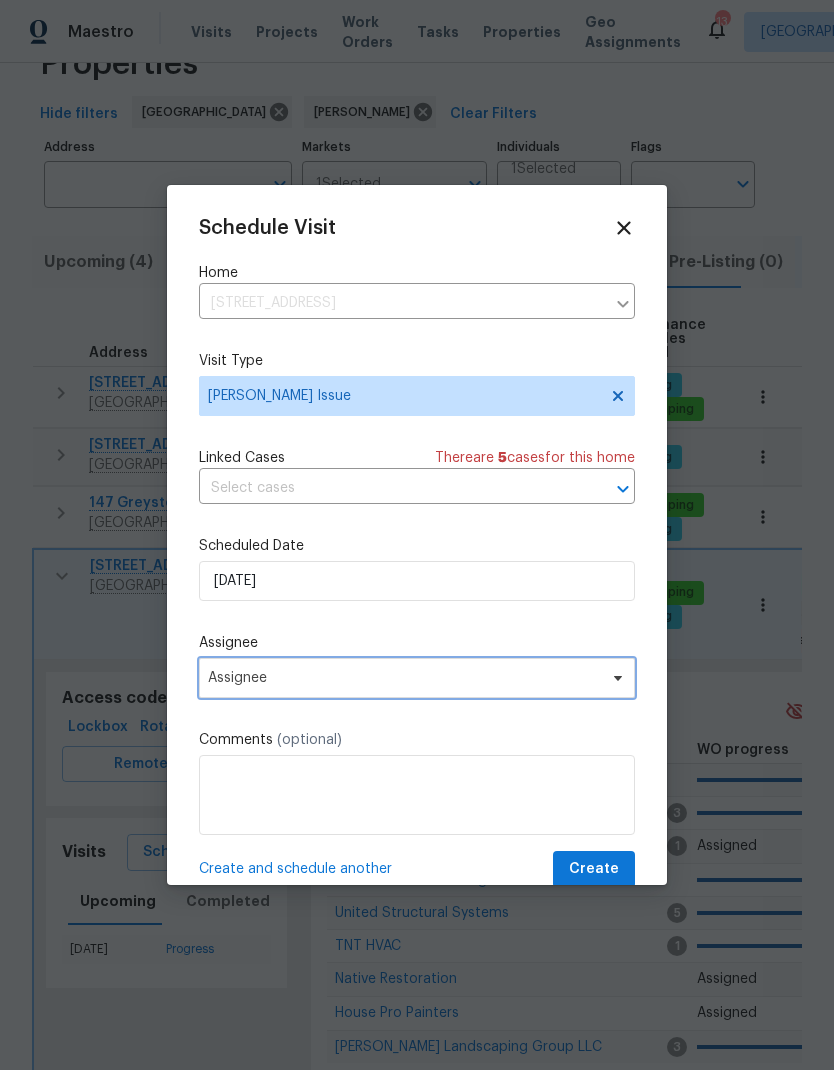 click on "Assignee" at bounding box center (404, 678) 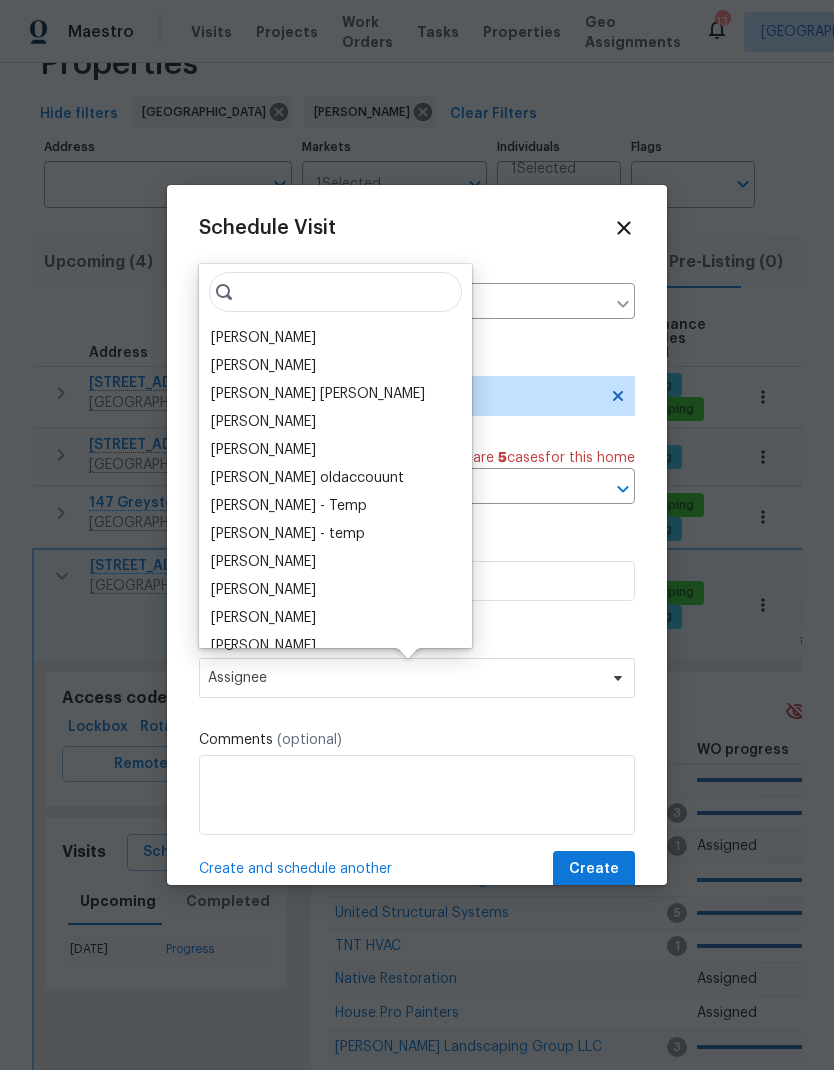 click on "[PERSON_NAME]" at bounding box center (263, 338) 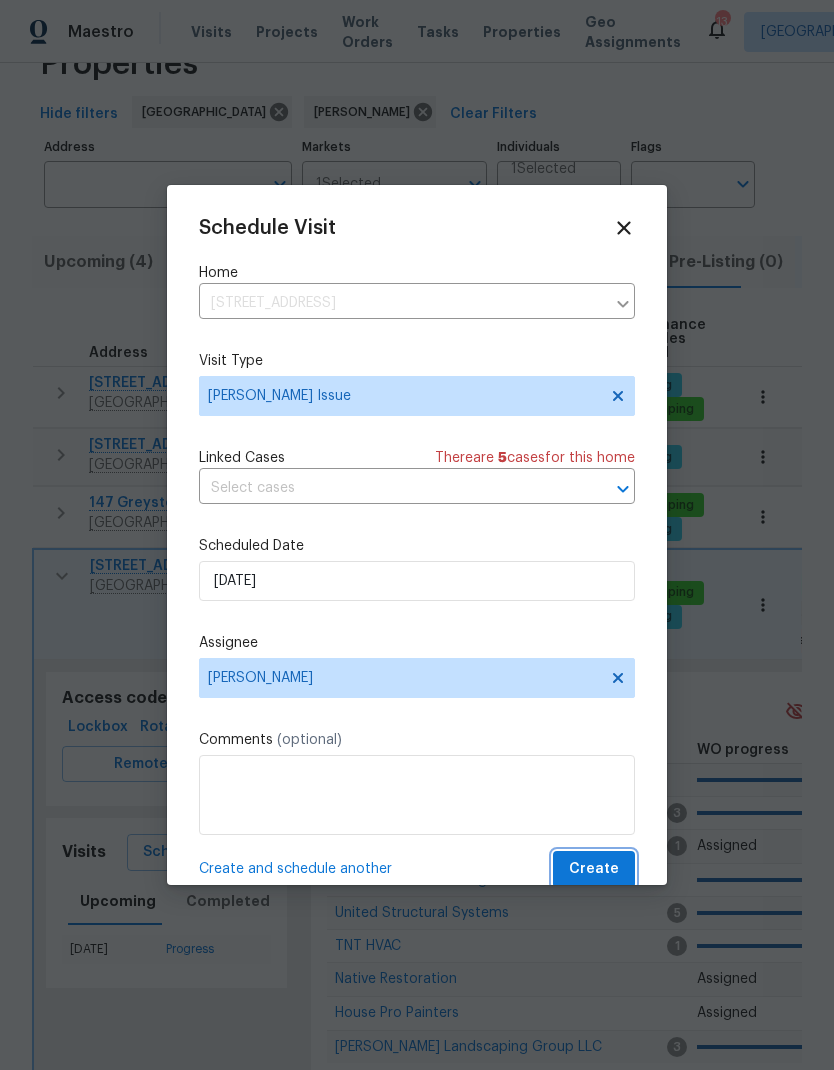 click on "Create" at bounding box center (594, 869) 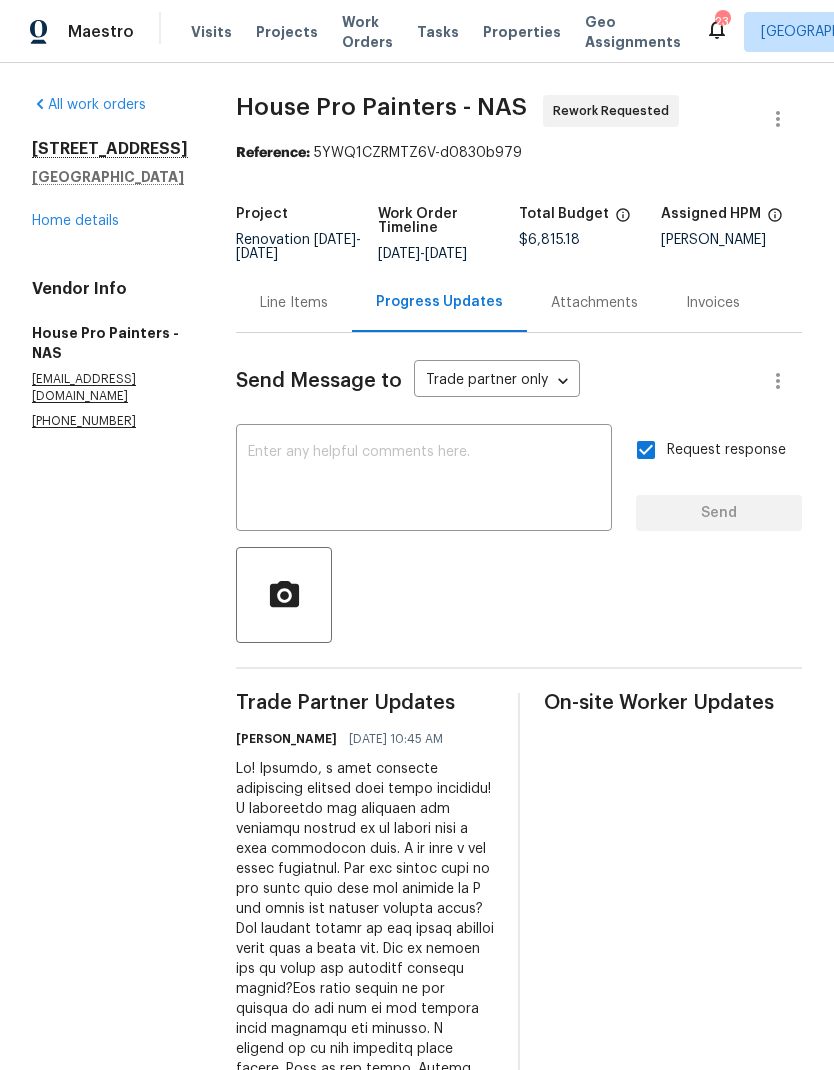 scroll, scrollTop: 0, scrollLeft: 0, axis: both 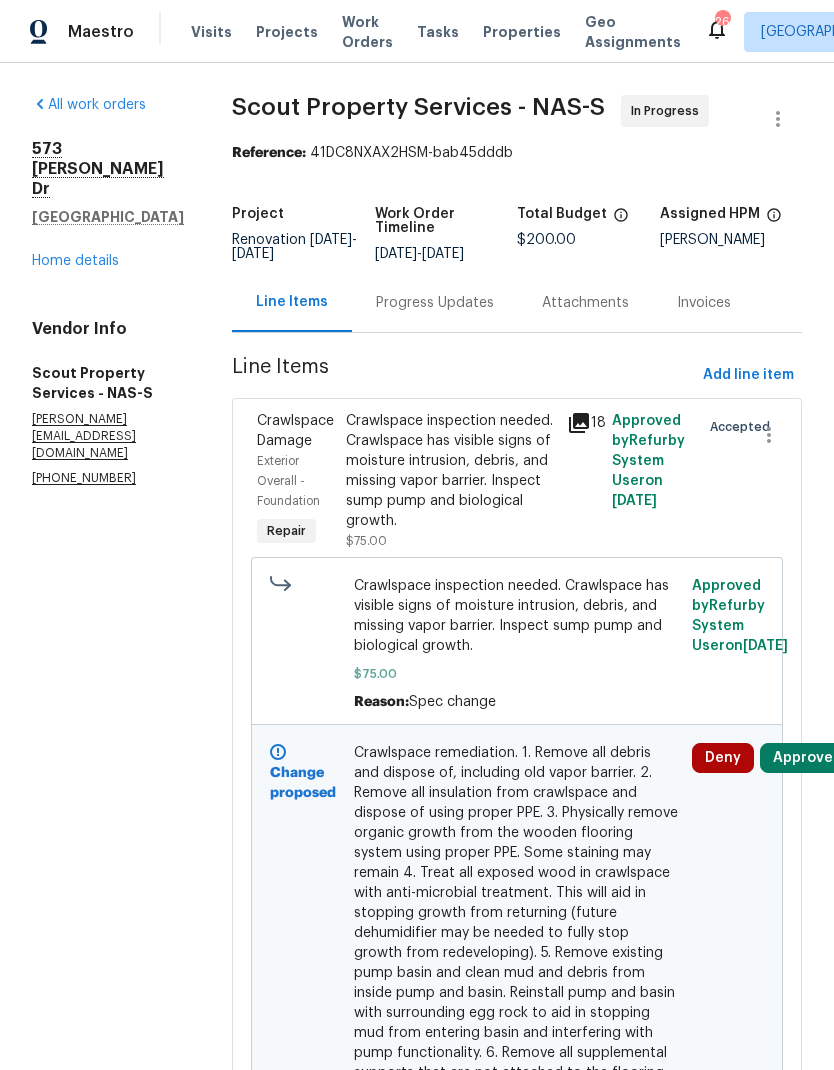 click on "Progress Updates" at bounding box center [435, 303] 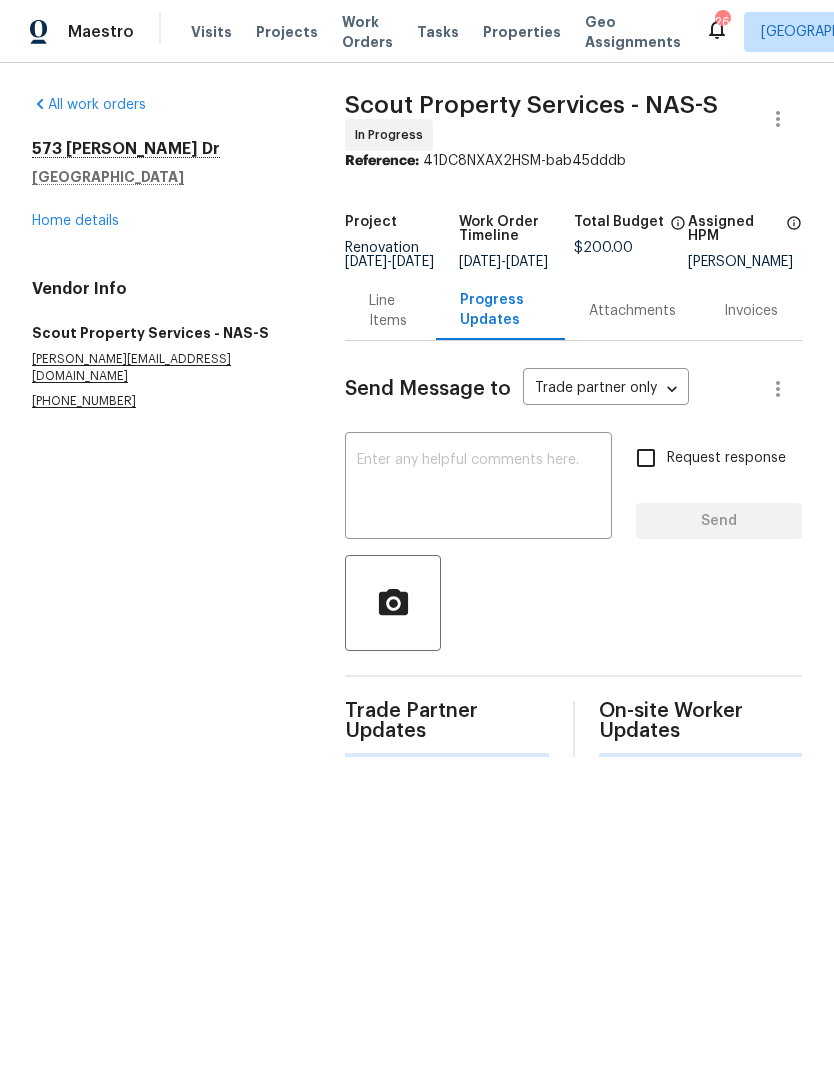 scroll, scrollTop: 0, scrollLeft: 0, axis: both 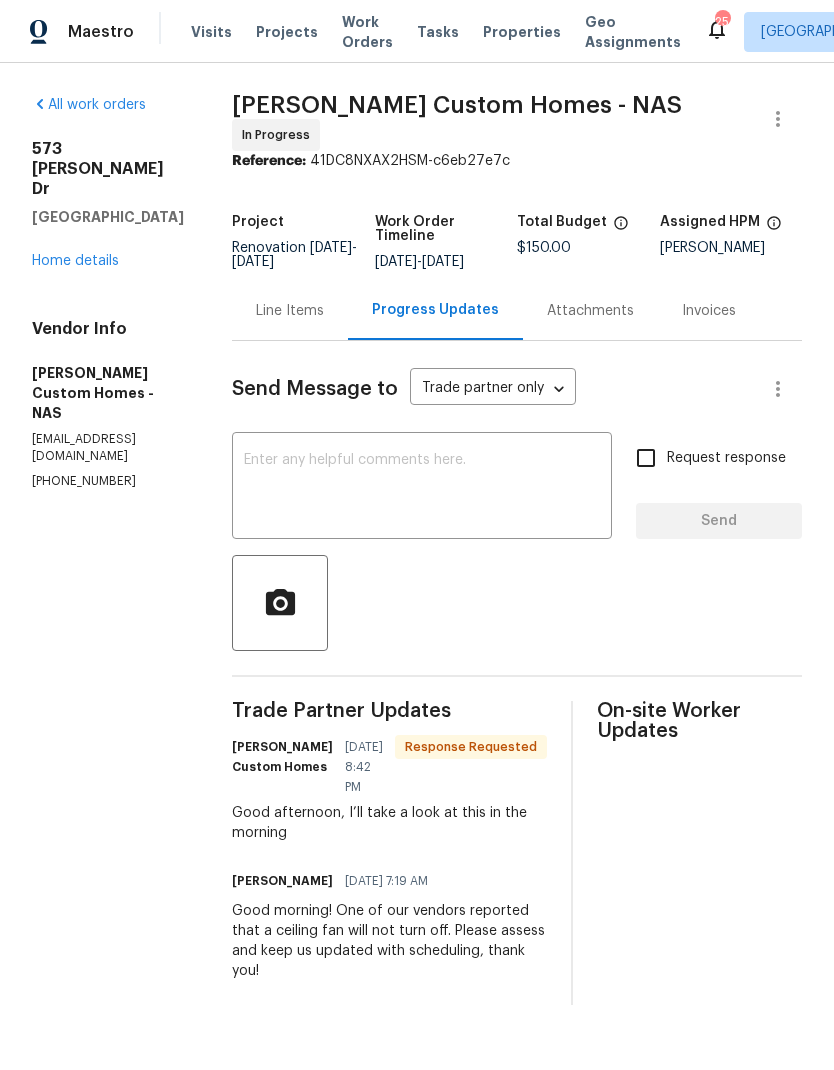click on "Work Orders" at bounding box center (367, 32) 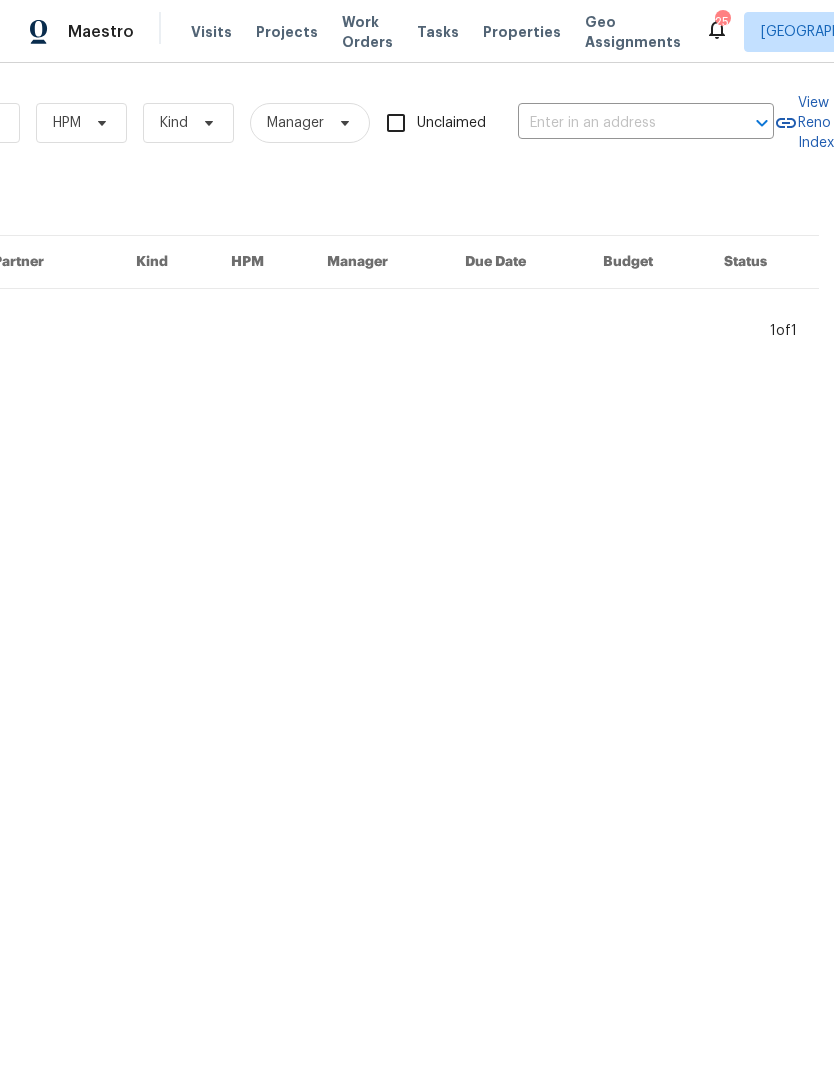 scroll, scrollTop: 0, scrollLeft: 329, axis: horizontal 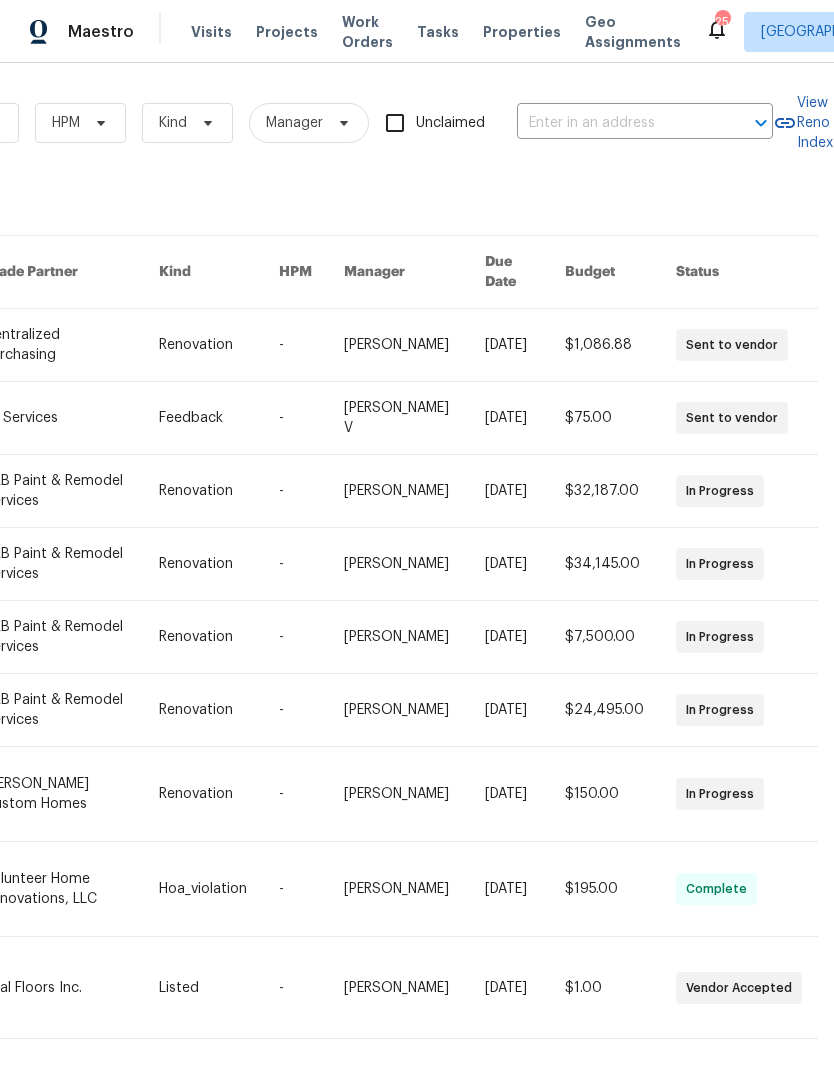 click at bounding box center [617, 123] 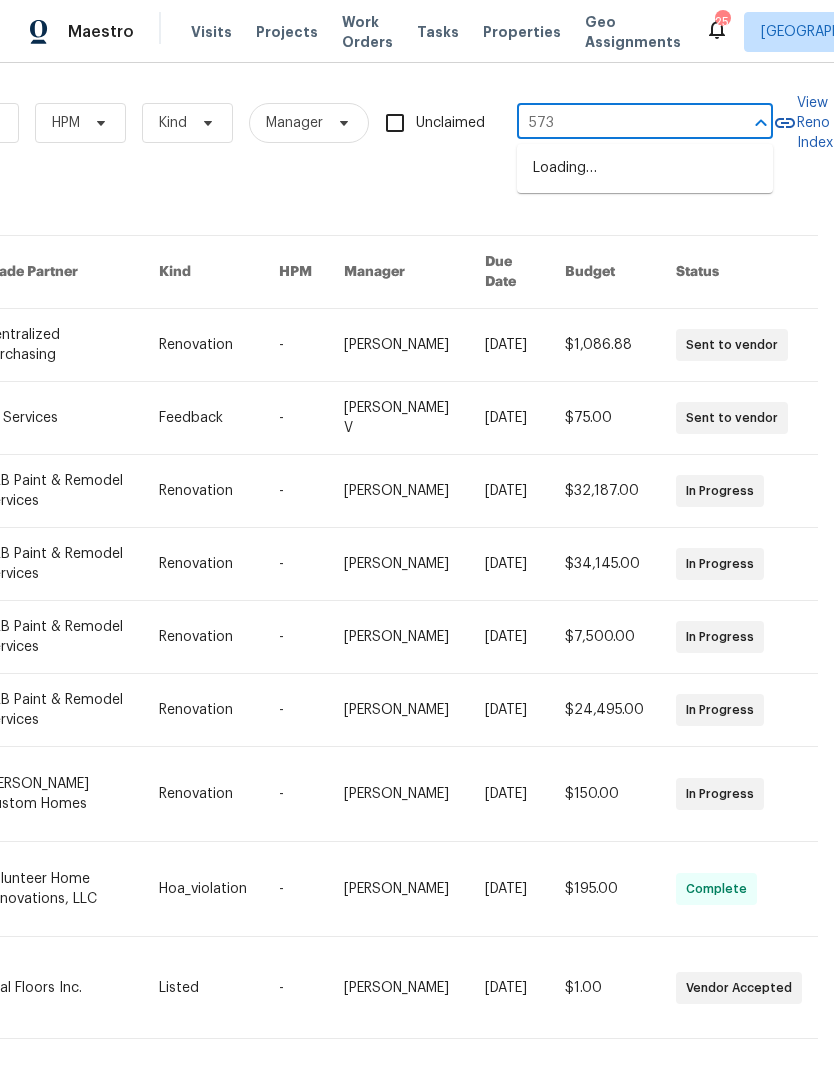 type on "573 d" 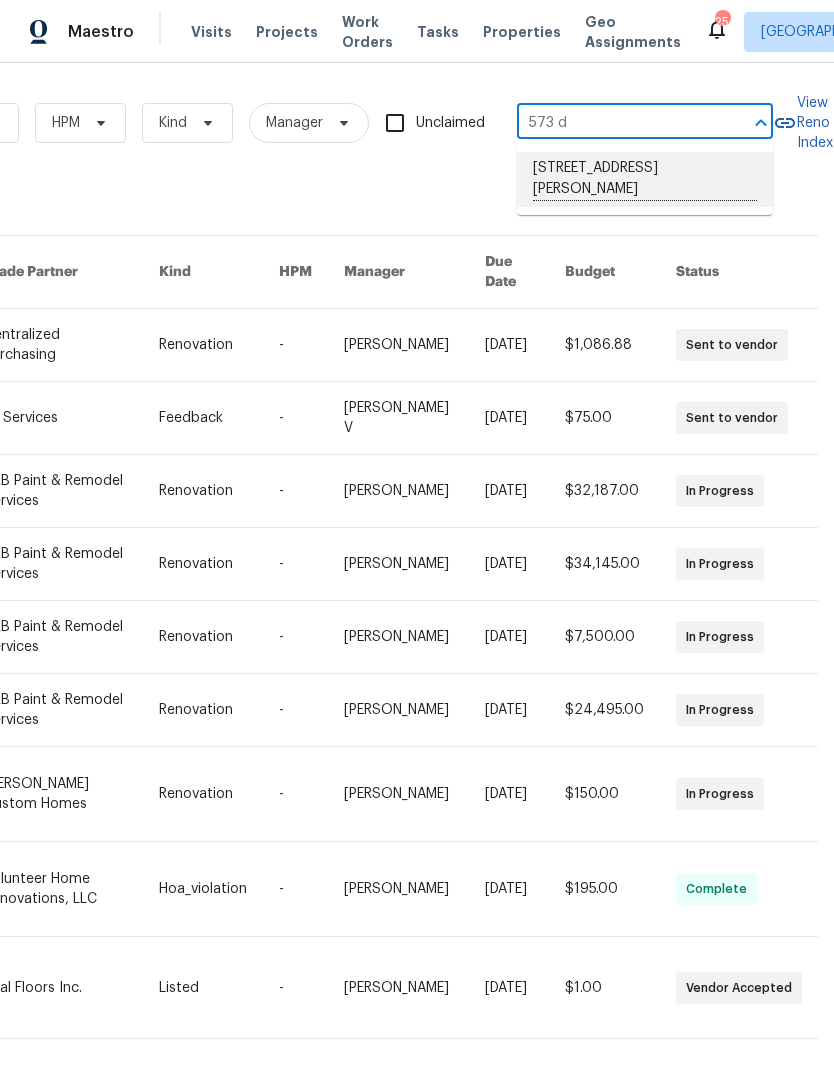 click on "573 Donna Dr, Clarksville, TN 37042" at bounding box center [645, 179] 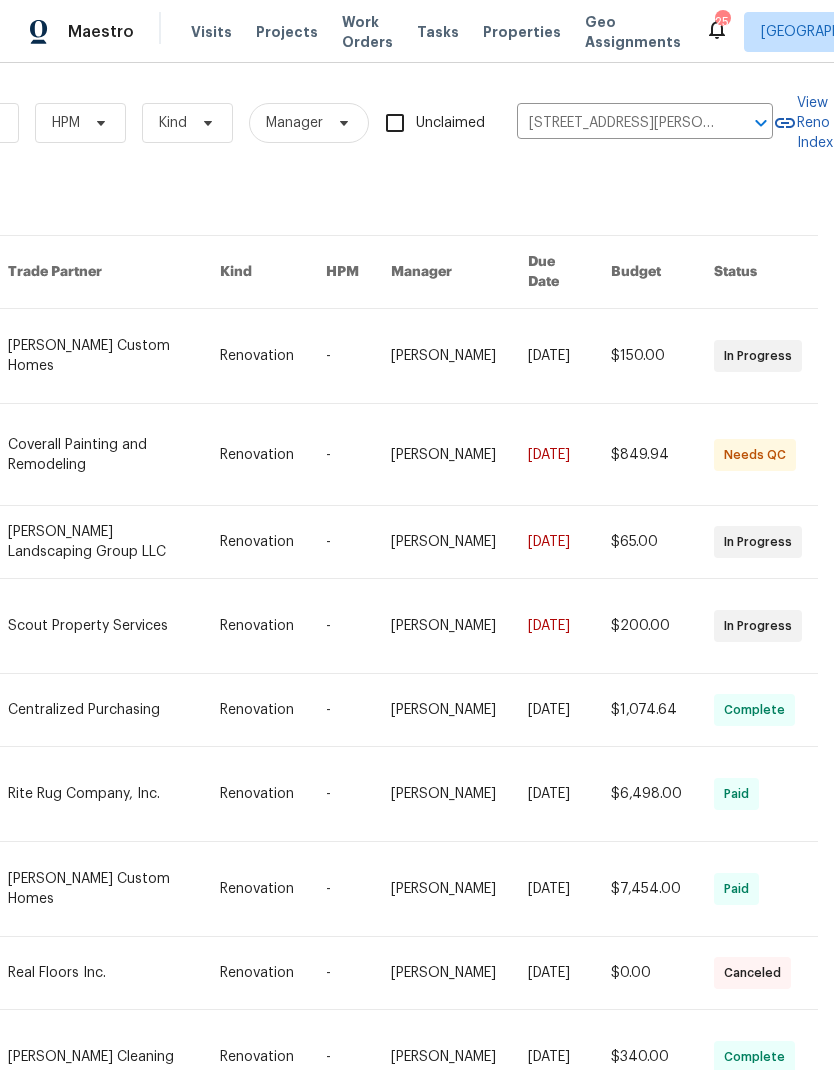 click at bounding box center [114, 356] 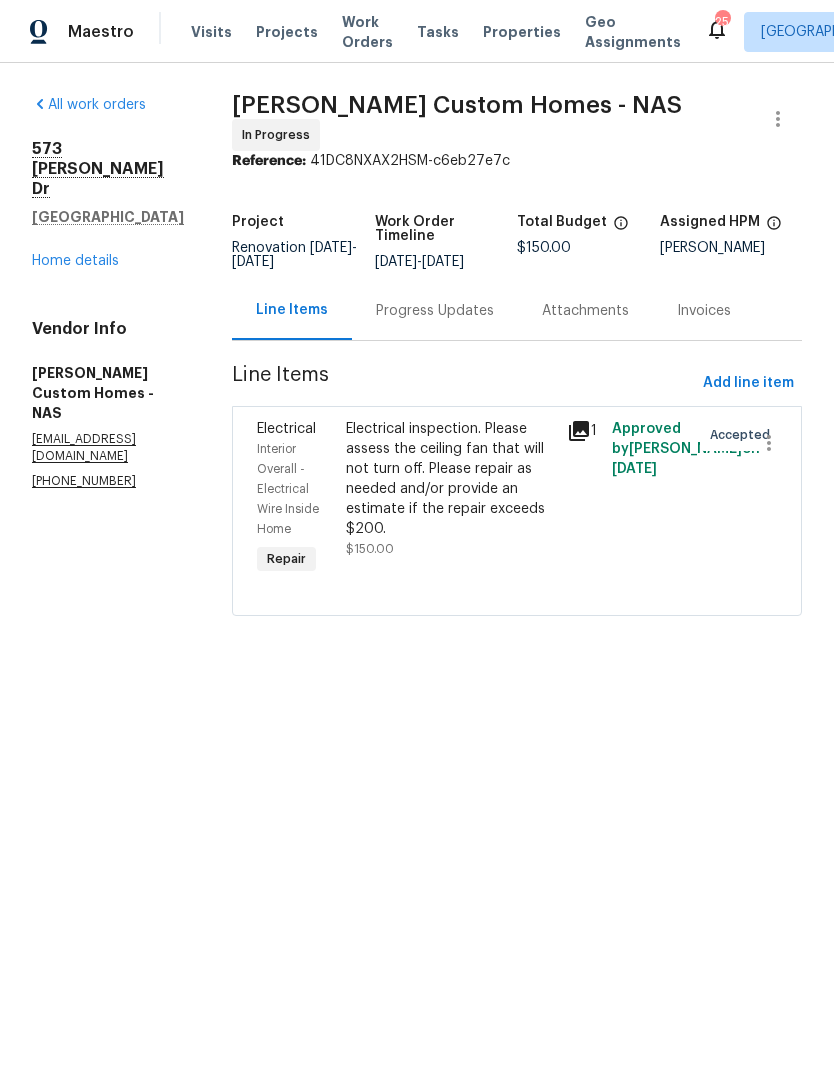click on "Progress Updates" at bounding box center [435, 310] 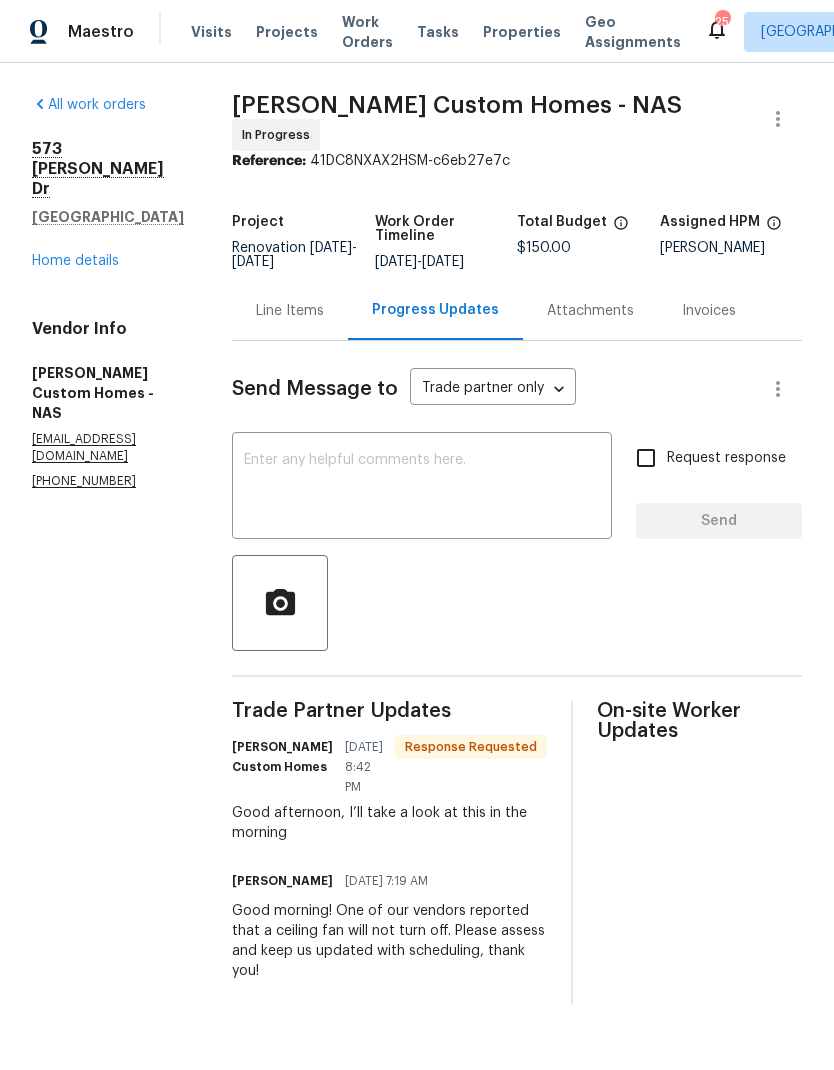 click at bounding box center (422, 488) 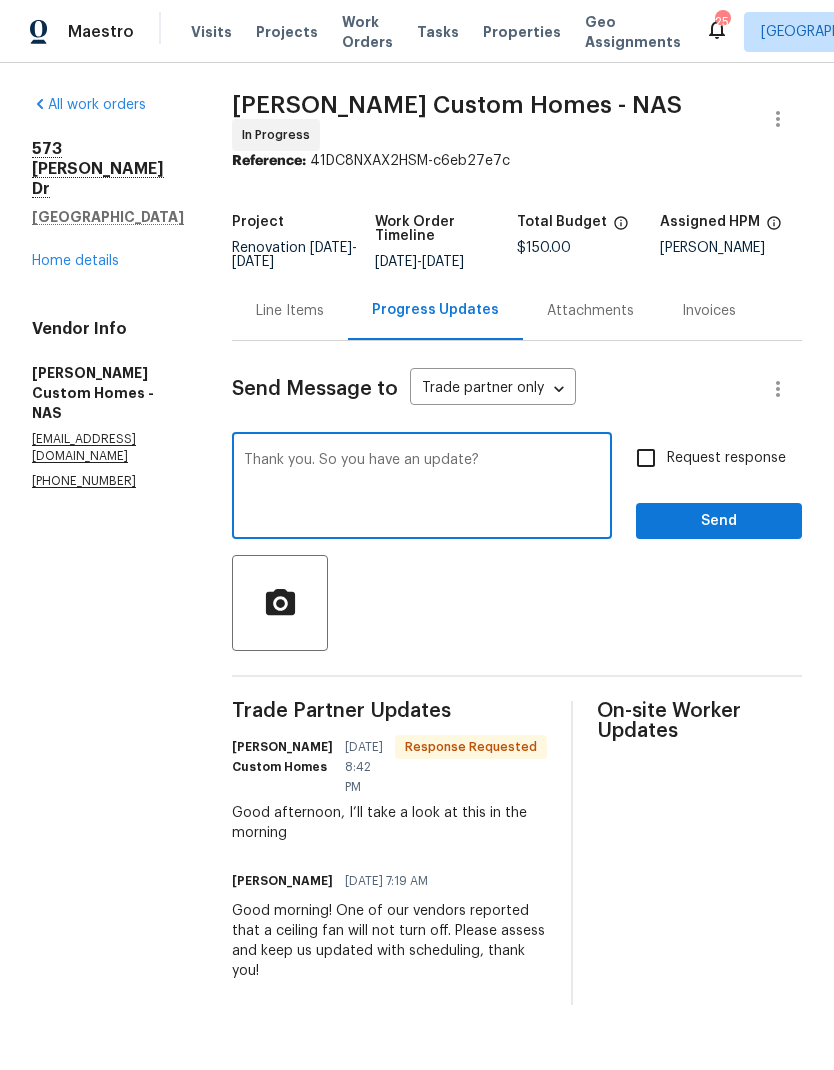 type on "Thank you. So you have an update?" 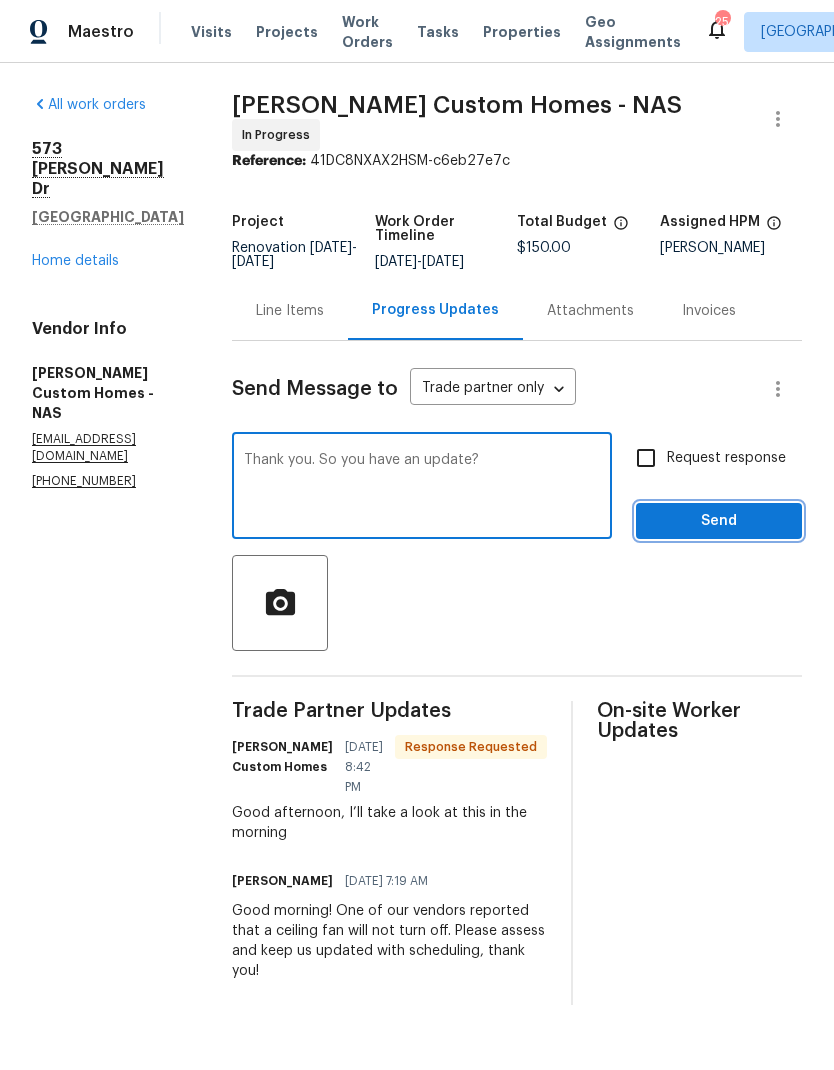 click on "Send" at bounding box center [719, 521] 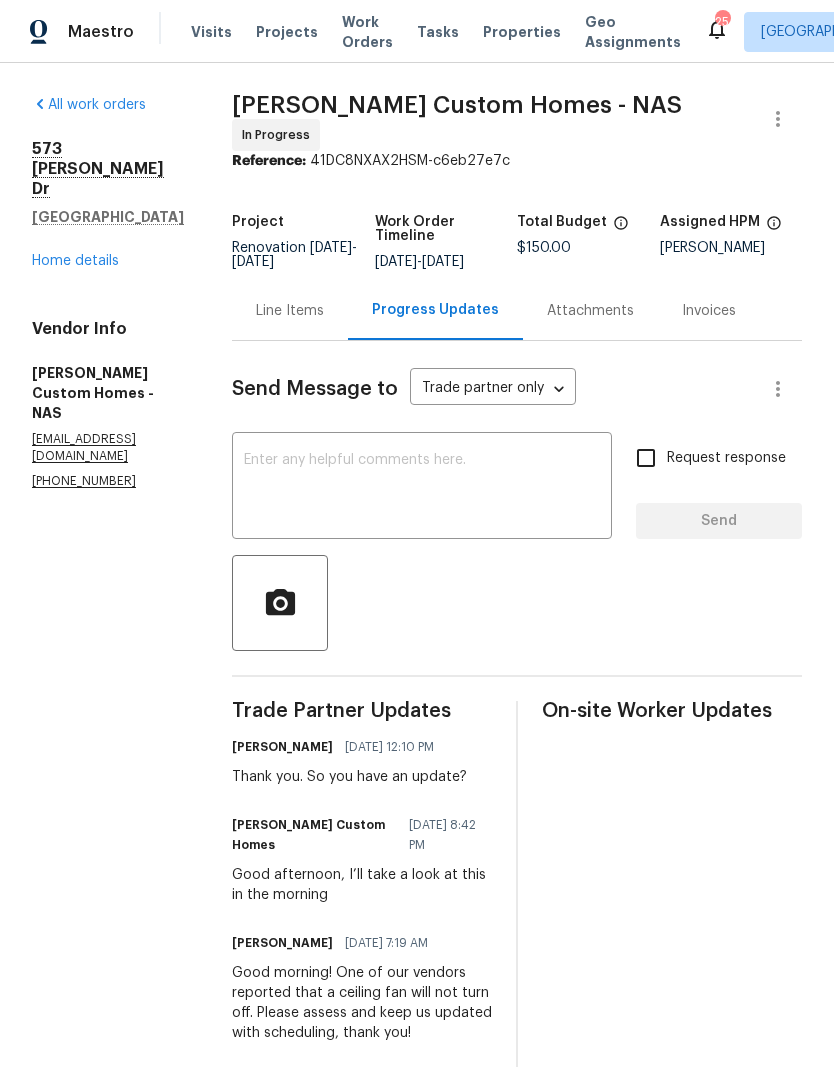 click at bounding box center (422, 488) 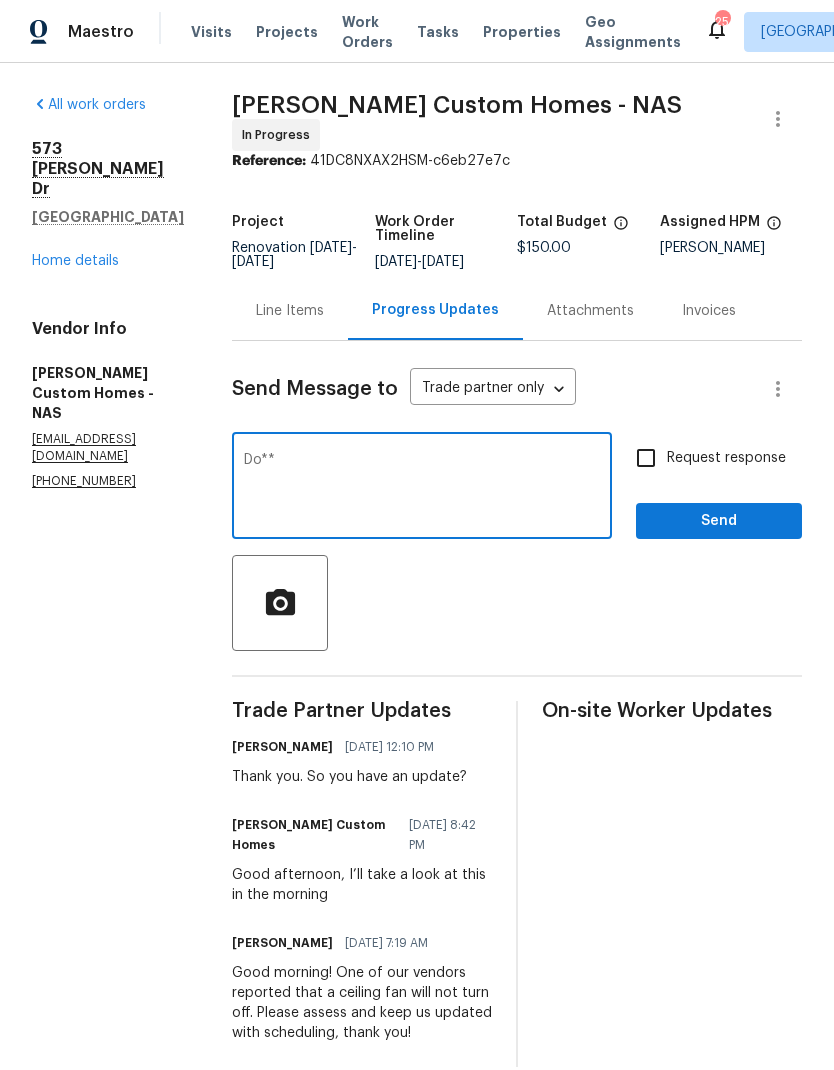 type on "Do**" 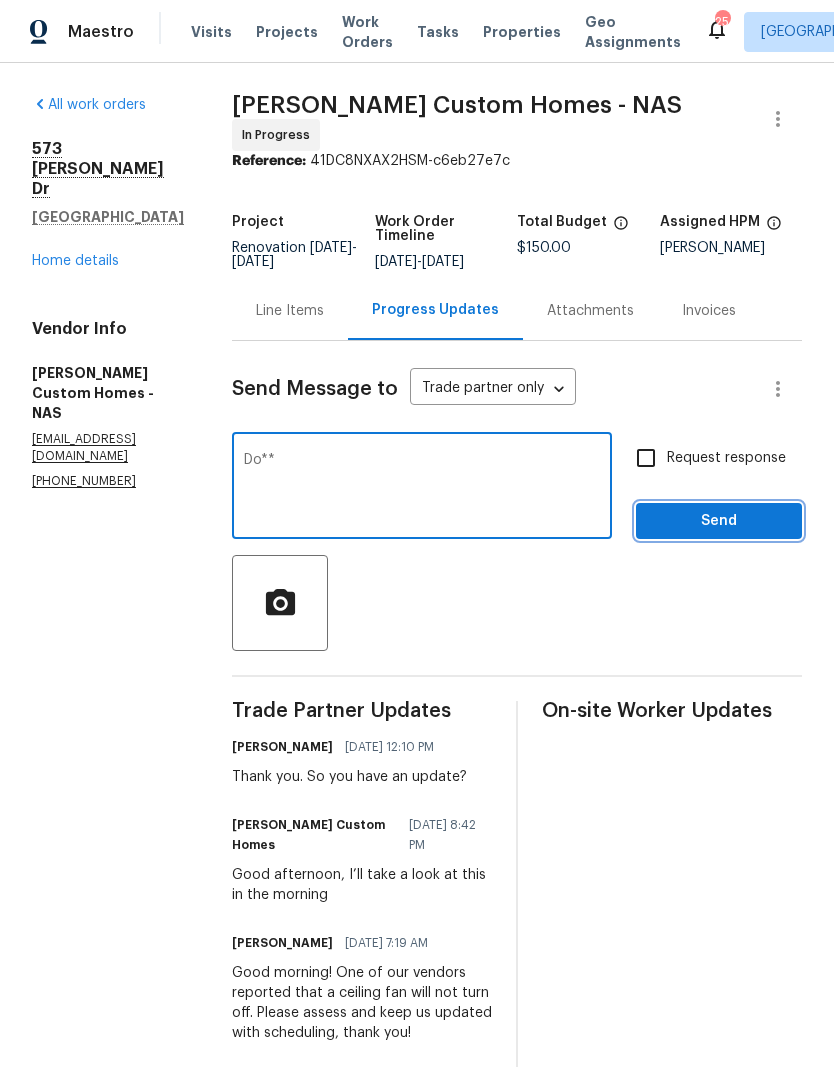 click on "Send" at bounding box center (719, 521) 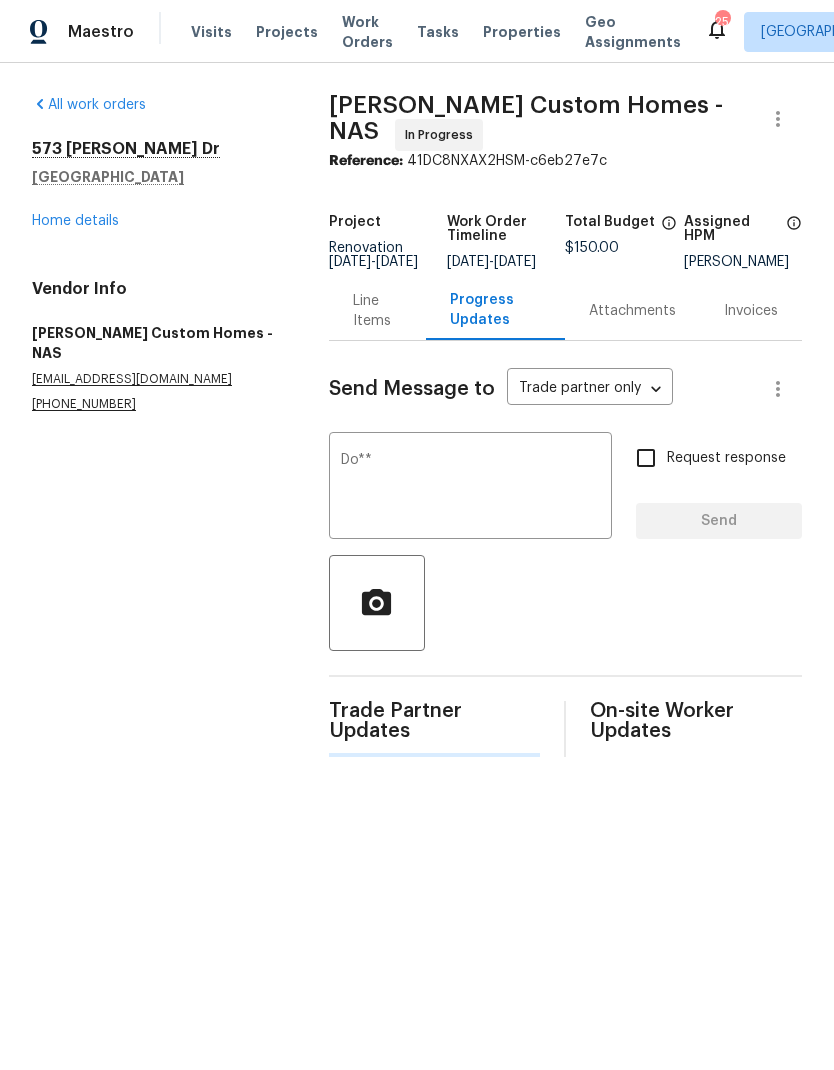 type 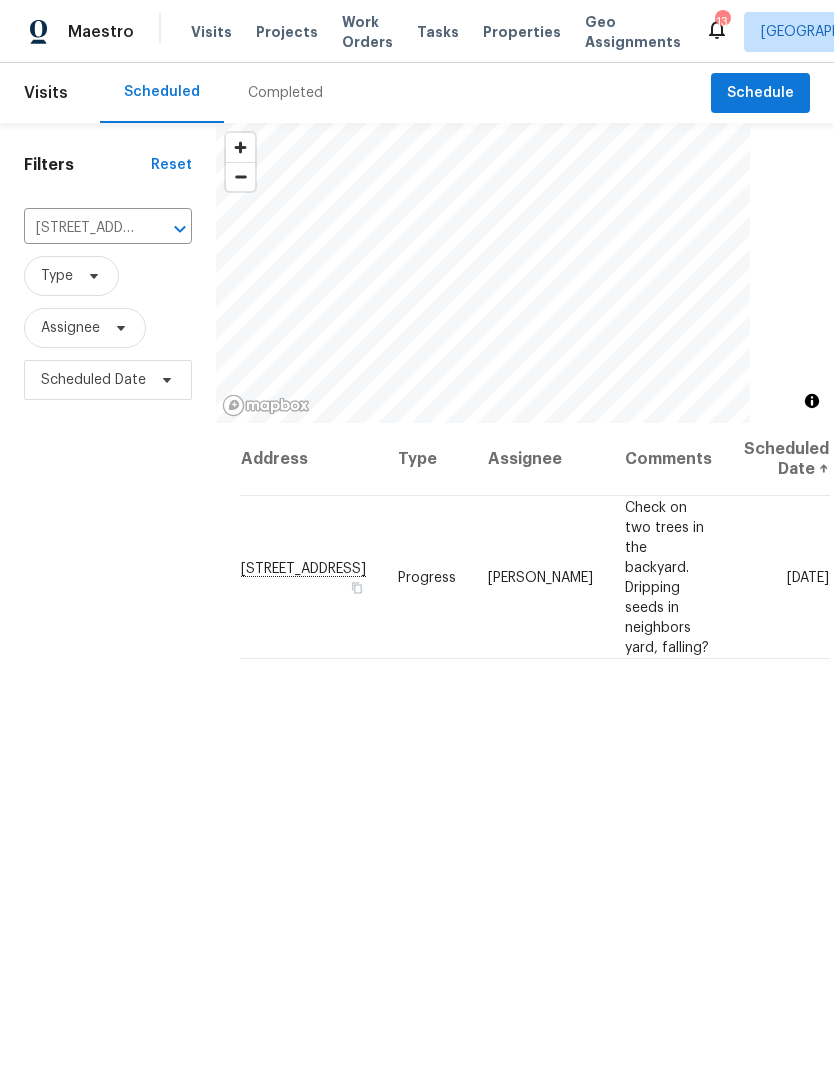 scroll, scrollTop: -2, scrollLeft: 0, axis: vertical 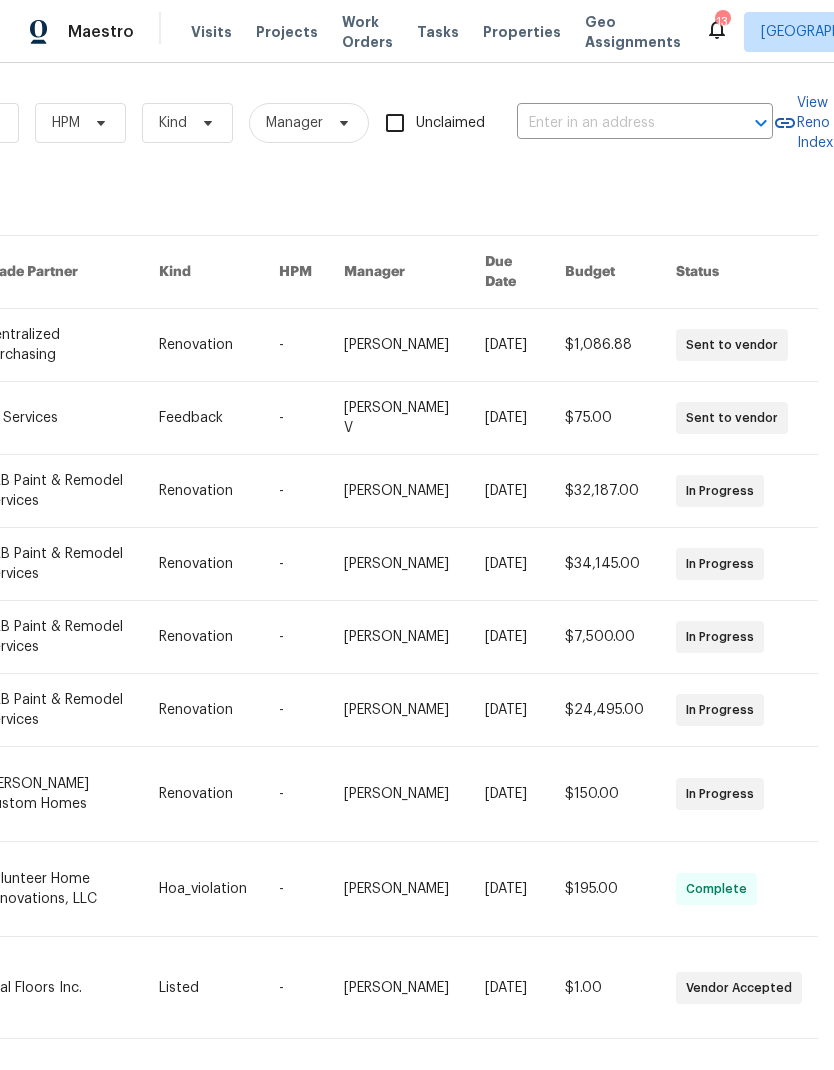 click at bounding box center (617, 123) 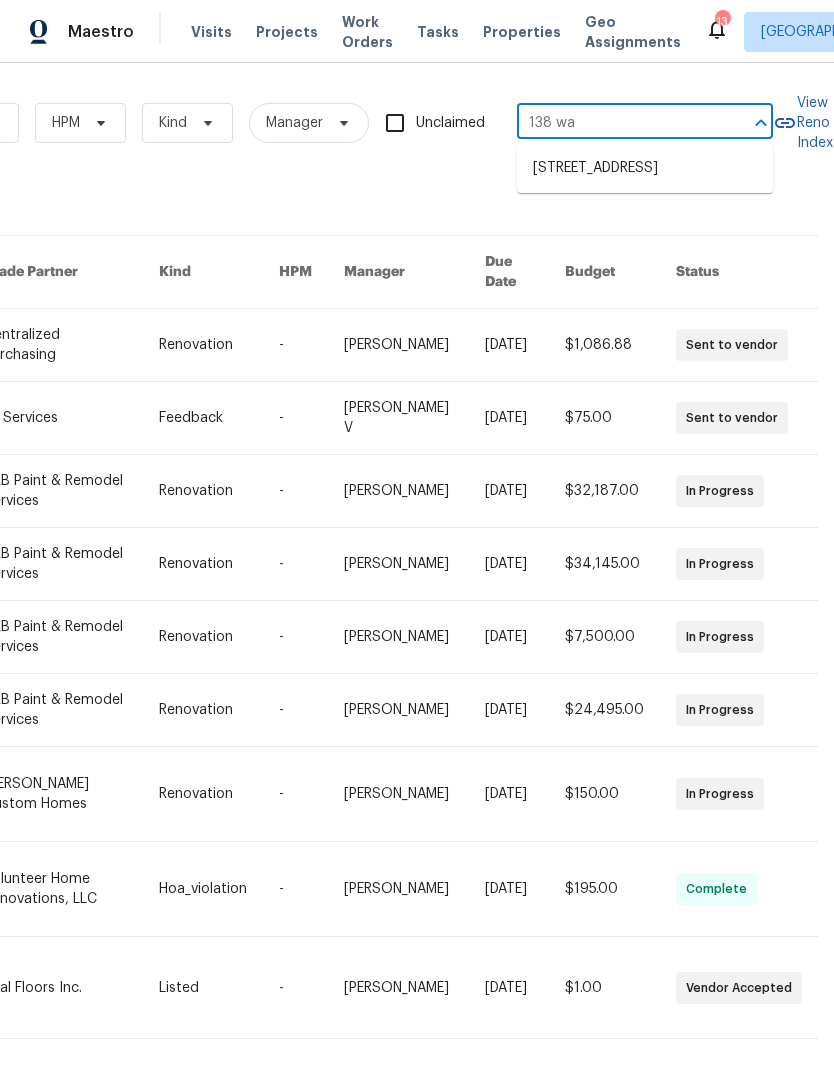 type on "138 wat" 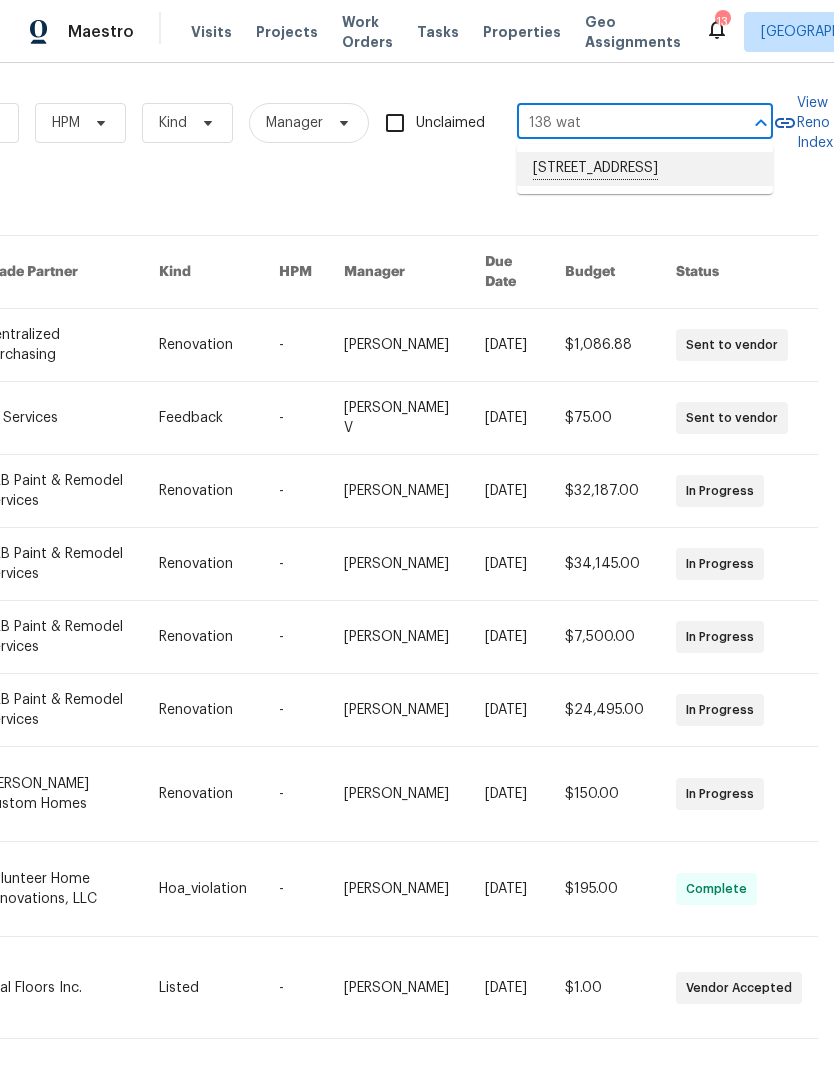click on "[STREET_ADDRESS]" at bounding box center (645, 169) 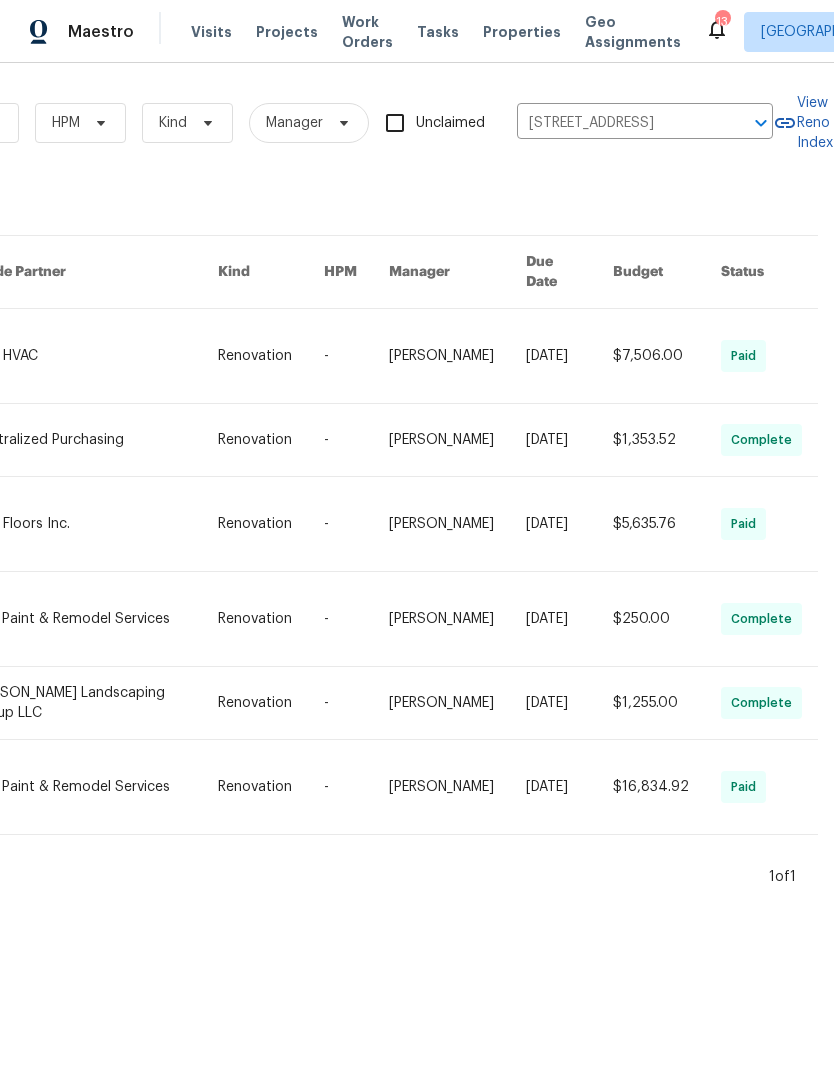 click at bounding box center [95, 356] 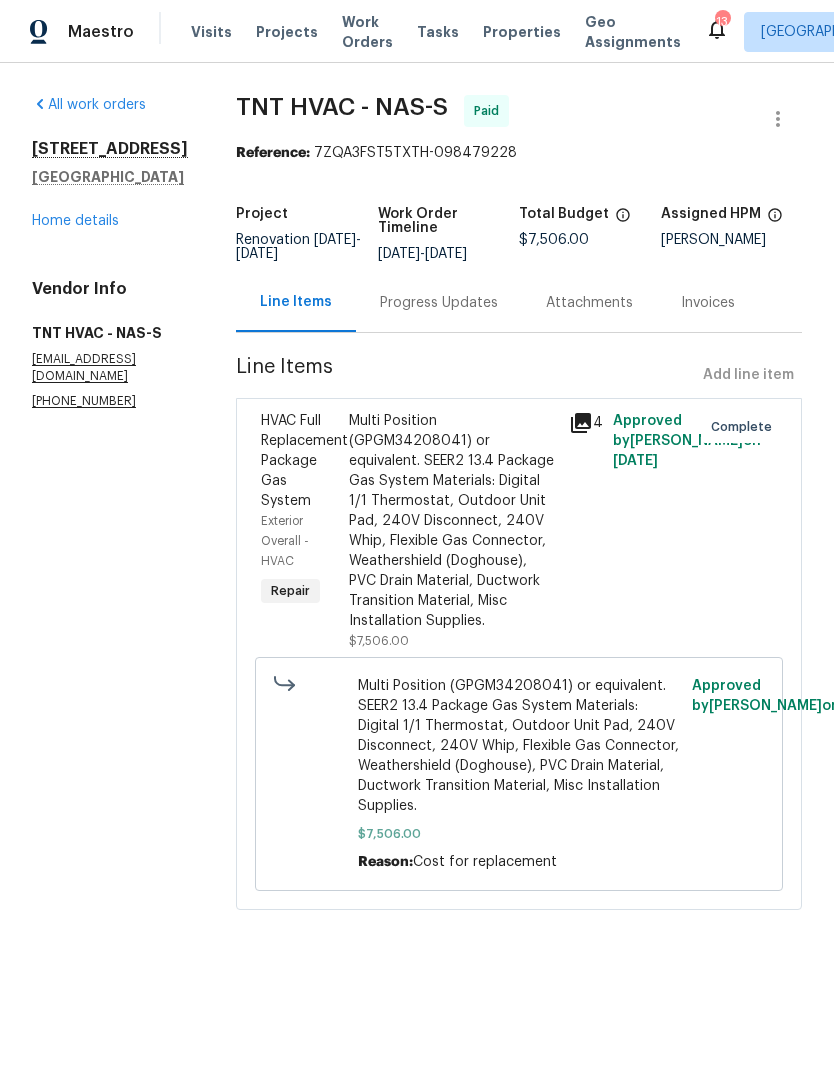 click on "Home details" at bounding box center (75, 221) 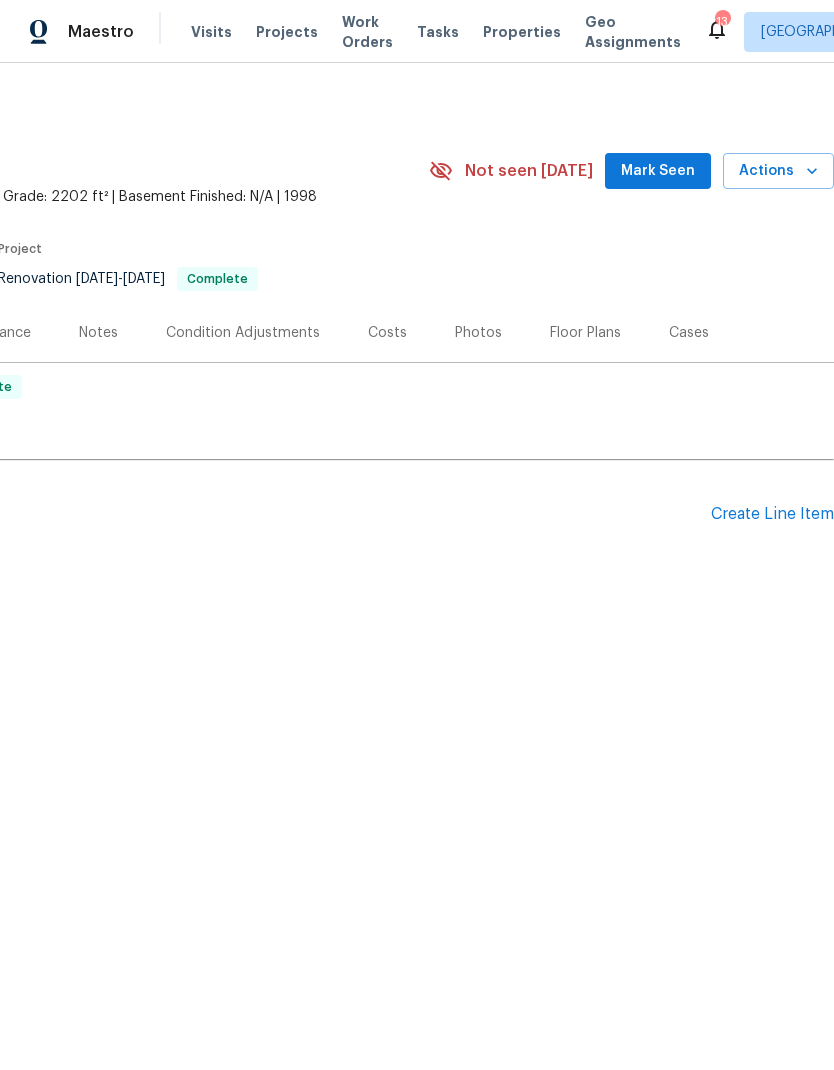 scroll, scrollTop: 0, scrollLeft: 296, axis: horizontal 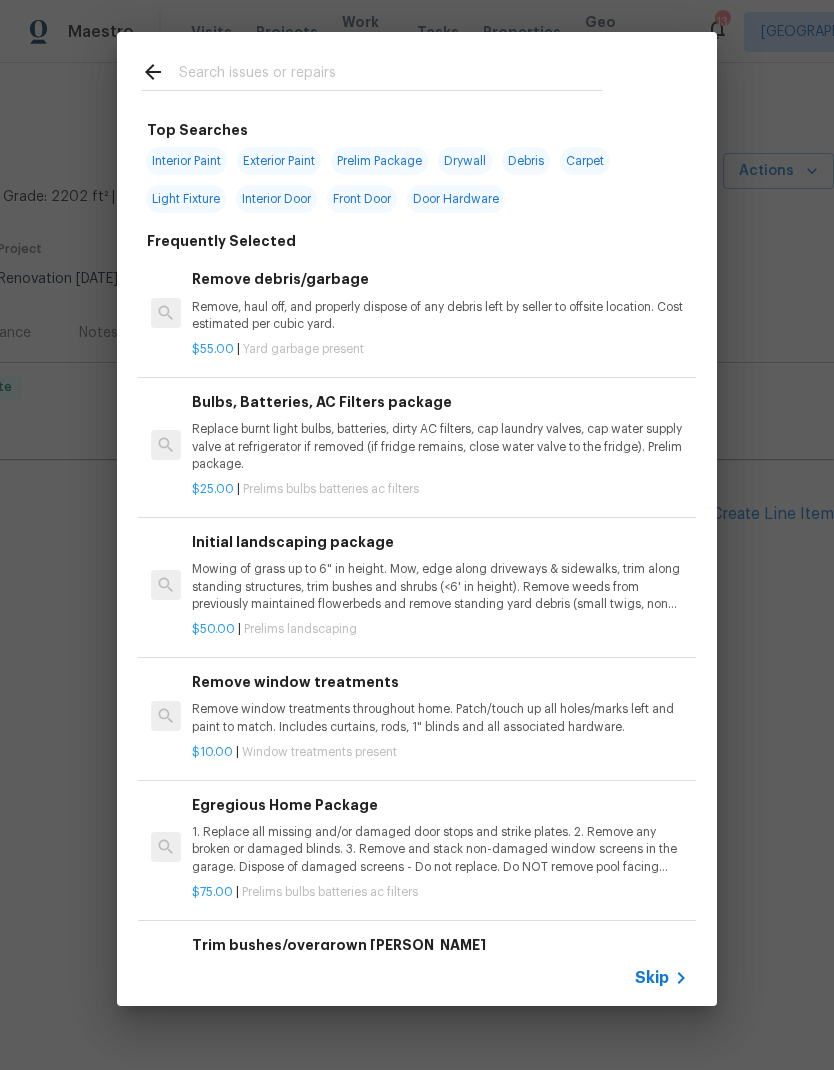 click at bounding box center [391, 75] 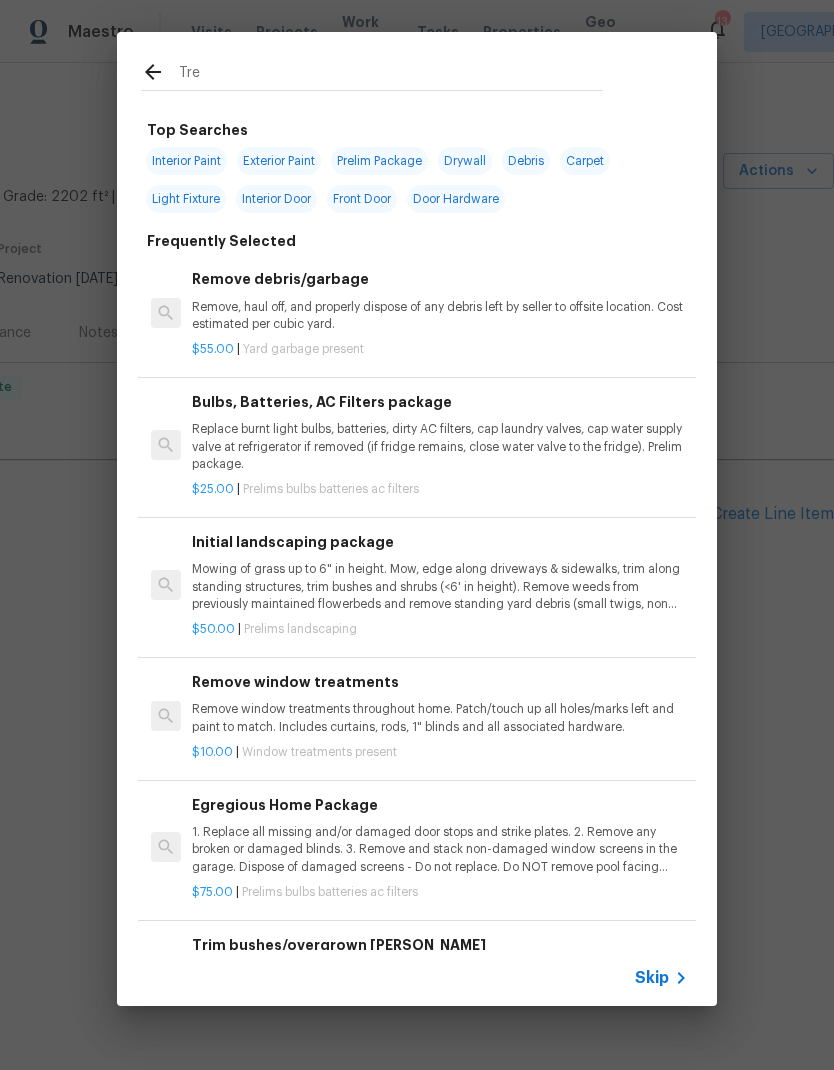 type on "Tree" 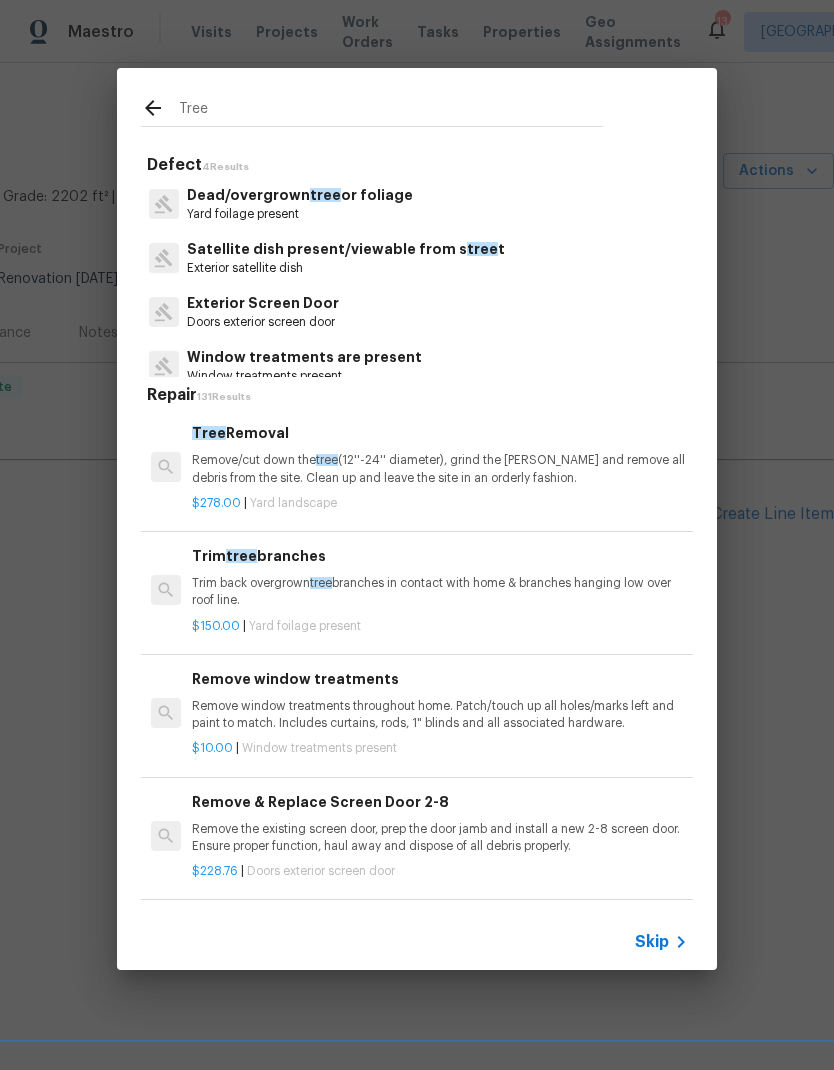 click on "Remove/cut down the  tree  (12''-24'' diameter), grind the stump and remove all debris from the site. Clean up and leave the site in an orderly fashion." at bounding box center [440, 469] 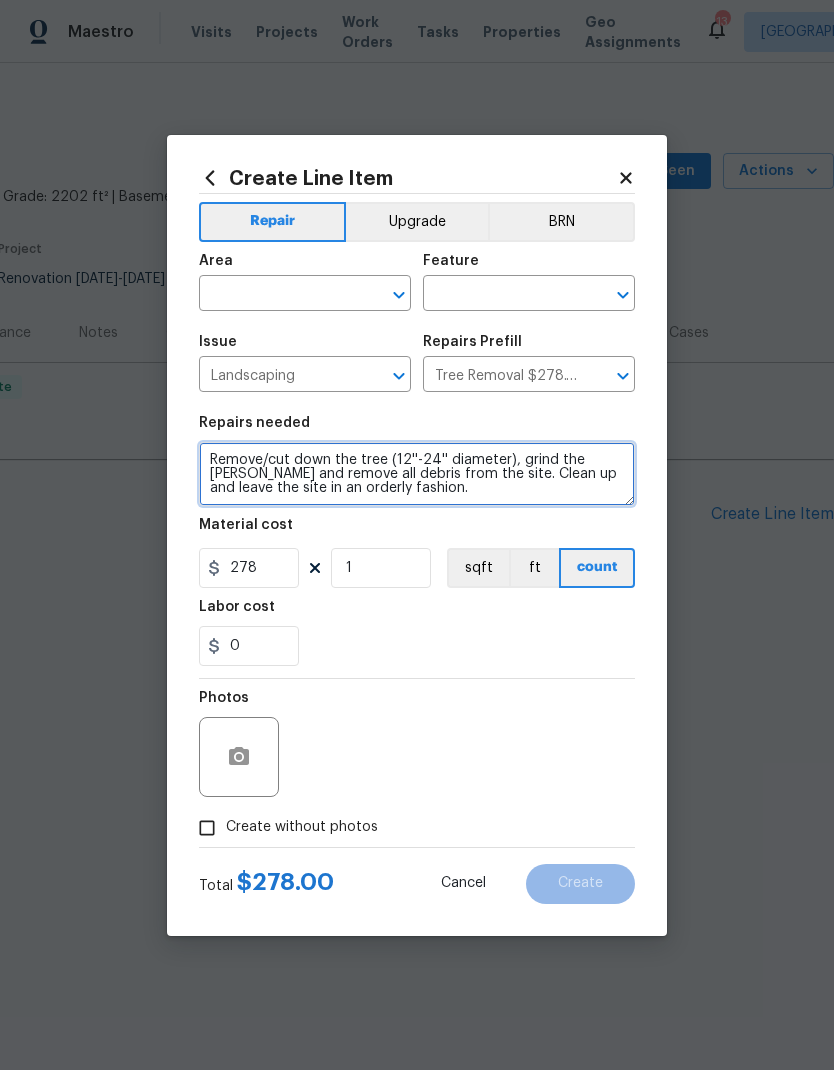 click on "Remove/cut down the tree (12''-24'' diameter), grind the [PERSON_NAME] and remove all debris from the site. Clean up and leave the site in an orderly fashion." at bounding box center [417, 474] 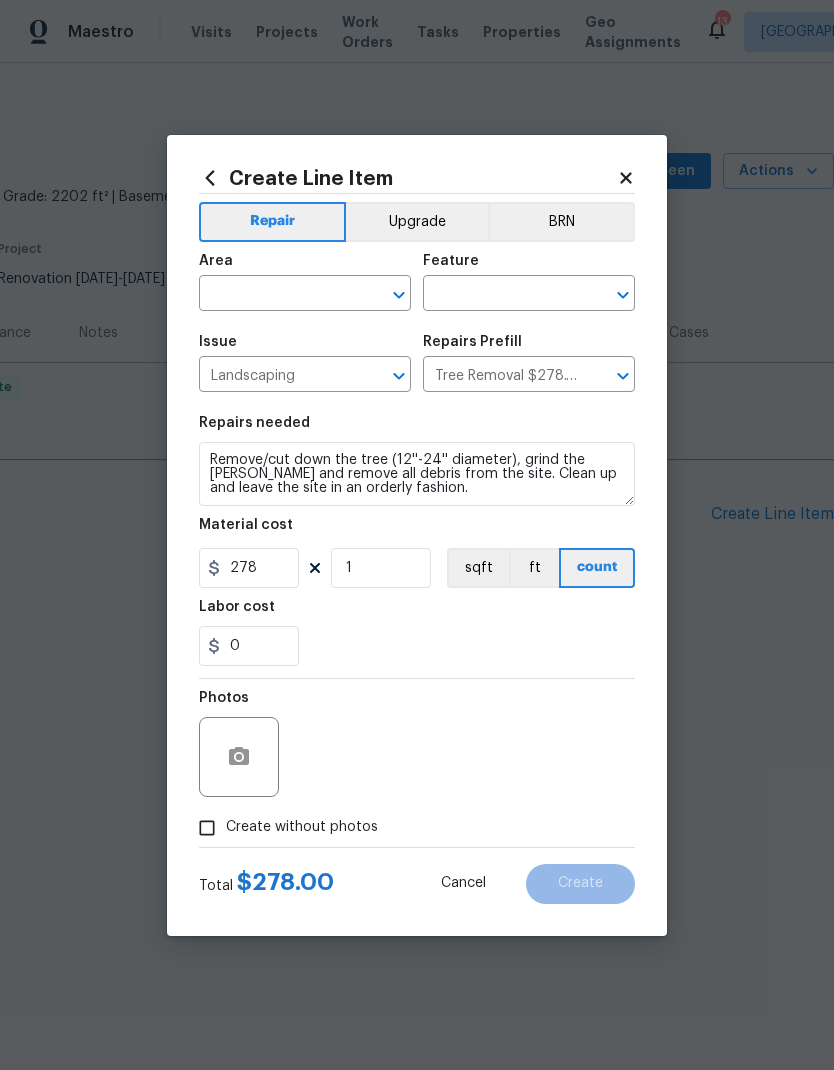 click at bounding box center (277, 295) 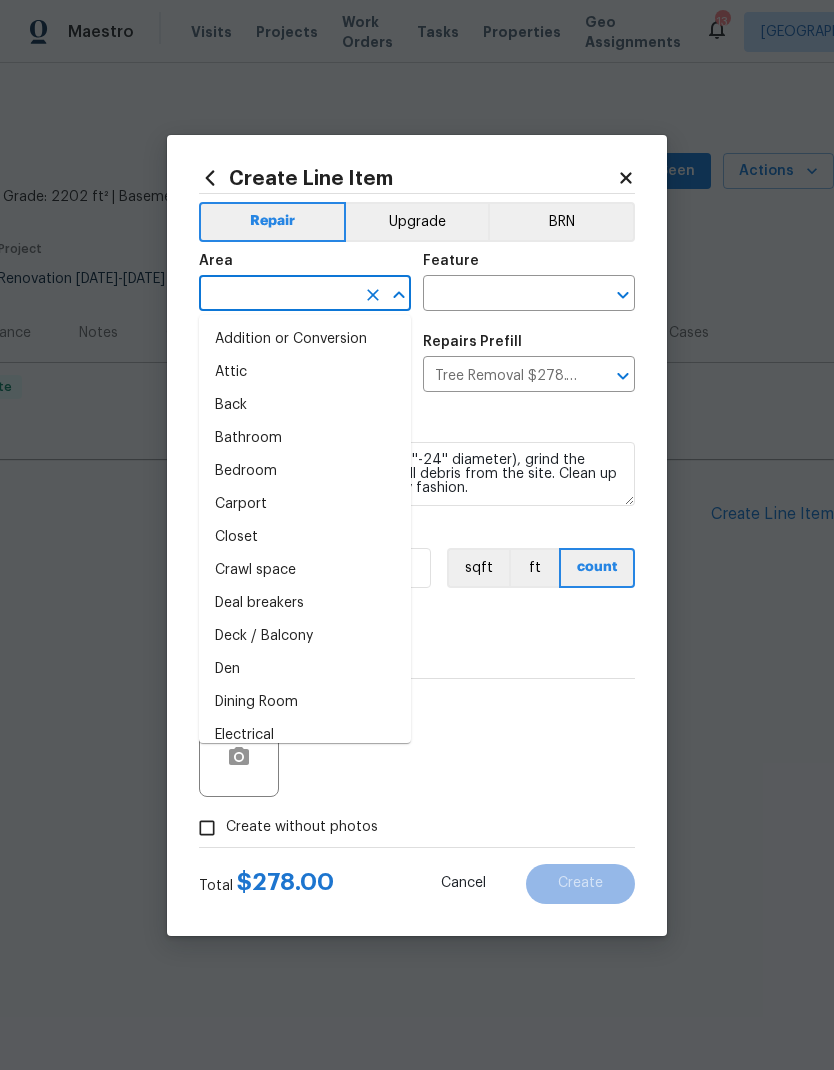 click on "Back" at bounding box center [305, 405] 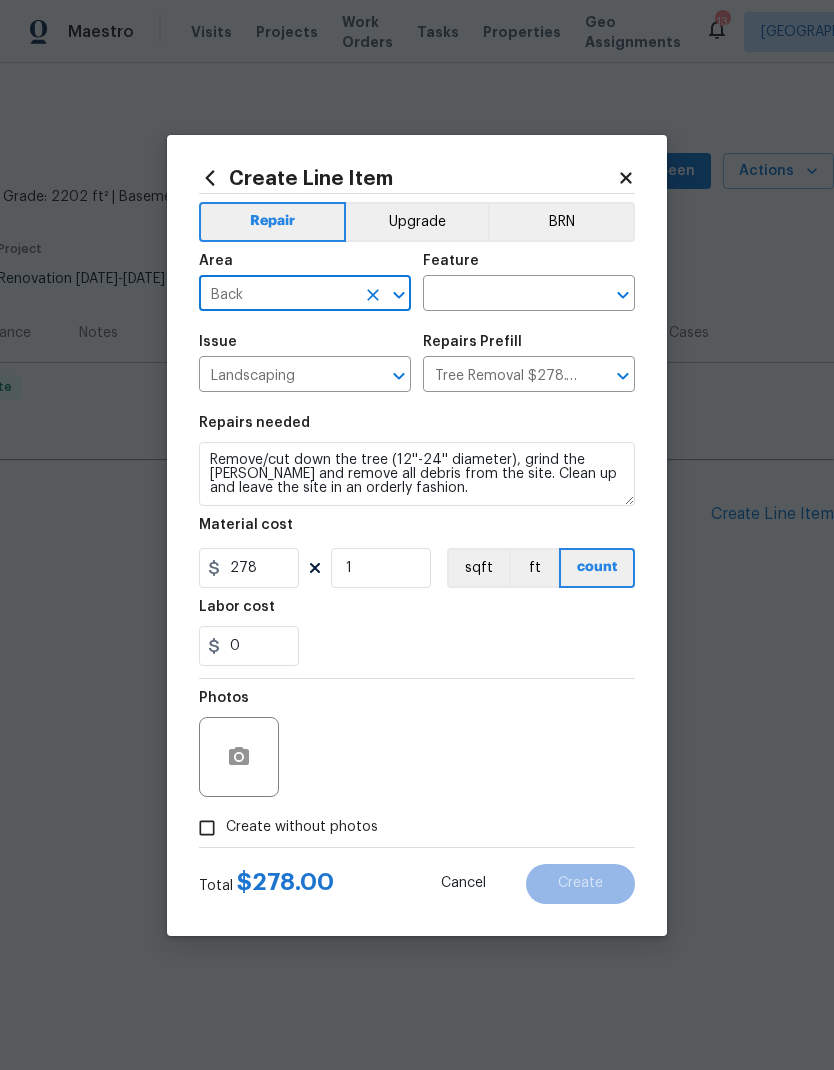 click at bounding box center (501, 295) 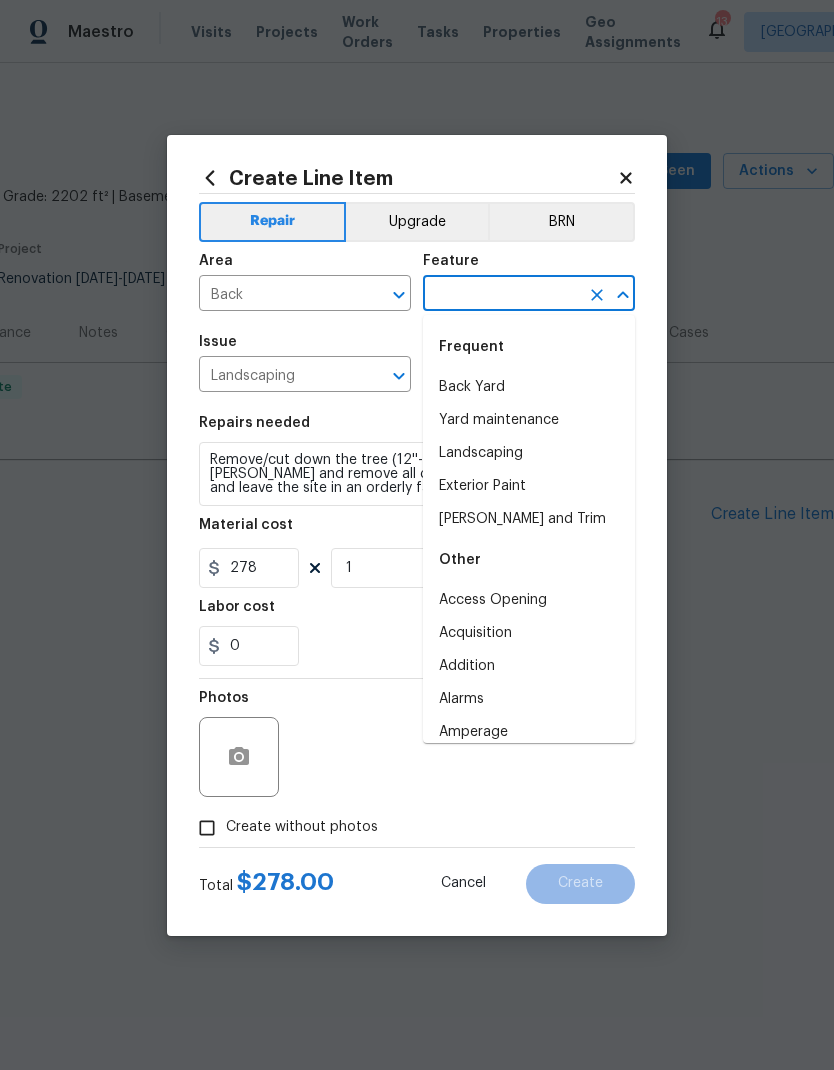 click on "Back Yard" at bounding box center [529, 387] 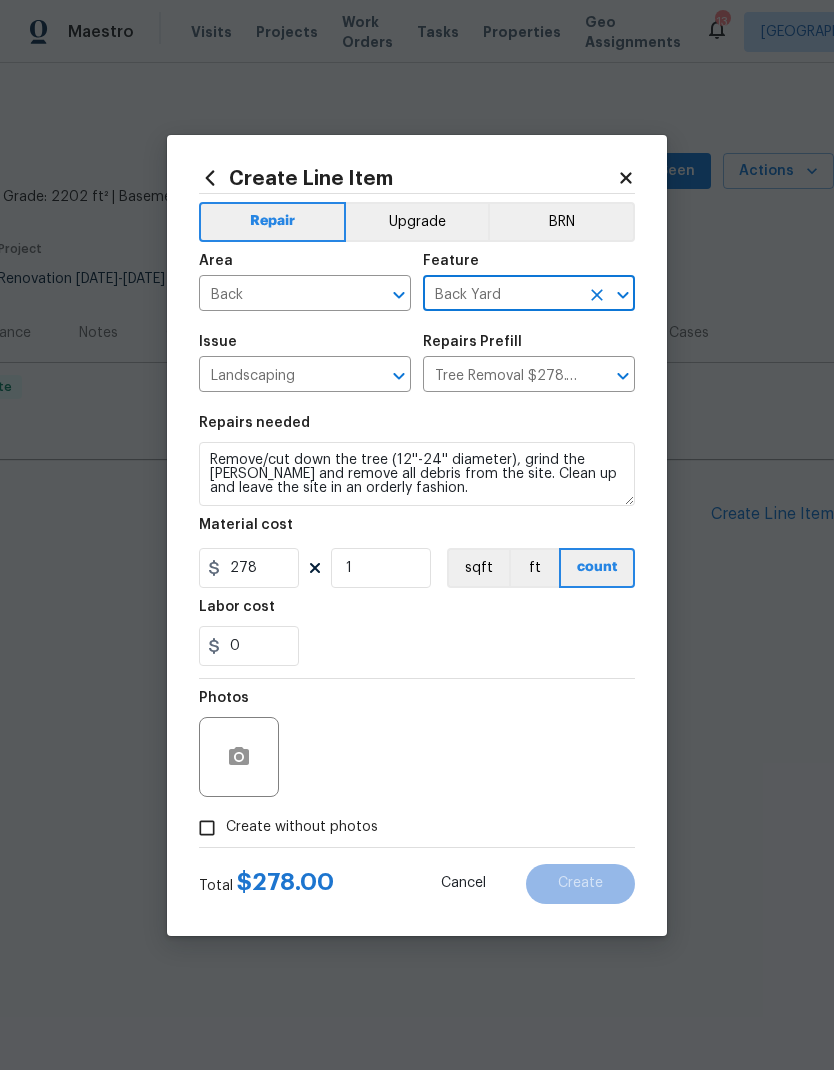 type on "Back Yard" 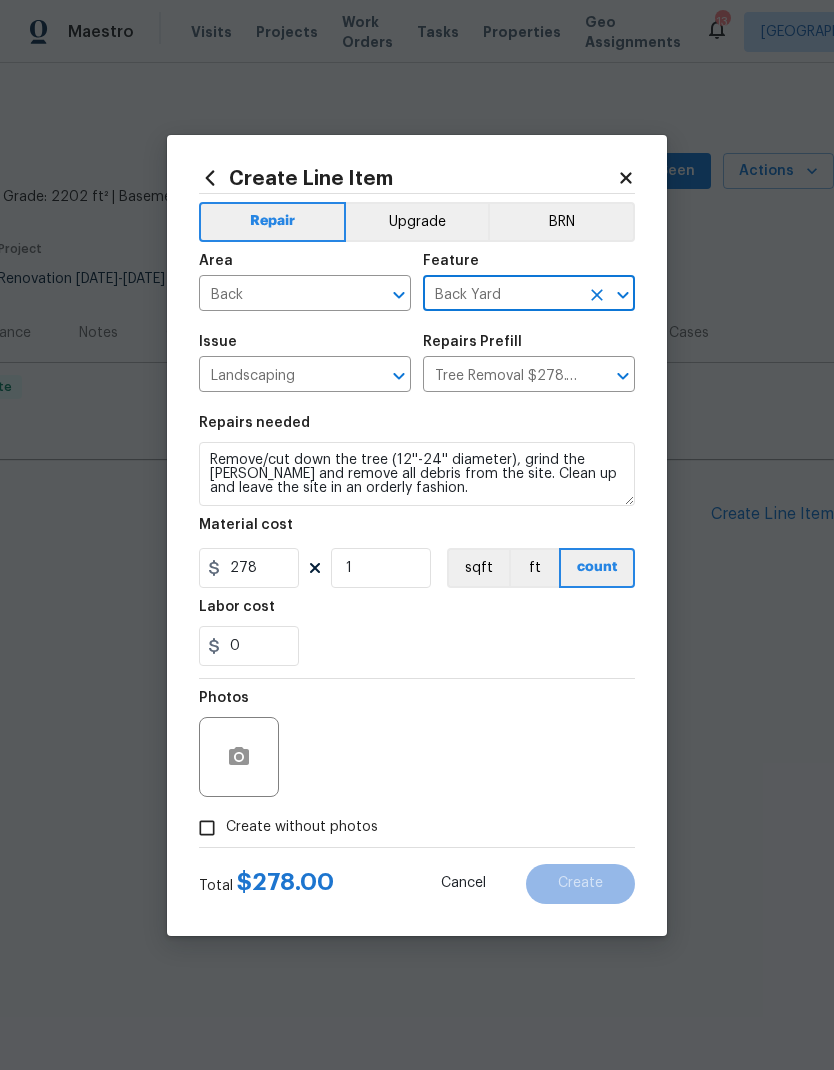 click on "0" at bounding box center (417, 646) 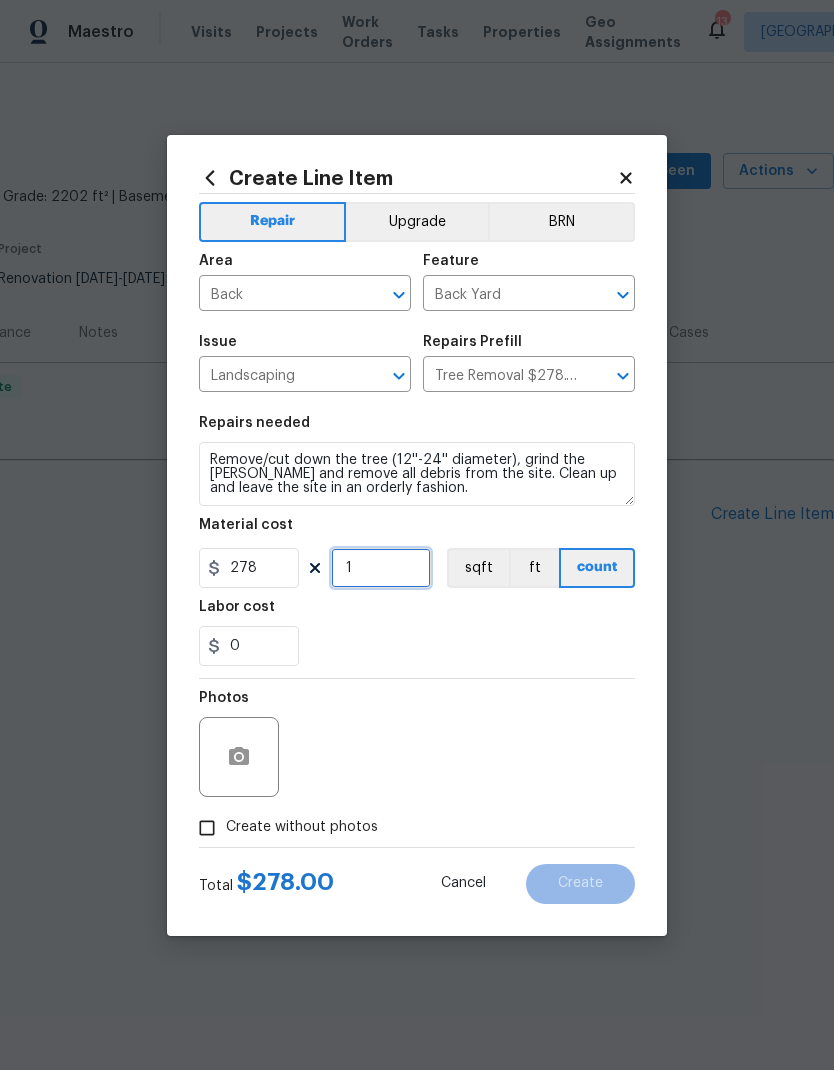 click on "1" at bounding box center [381, 568] 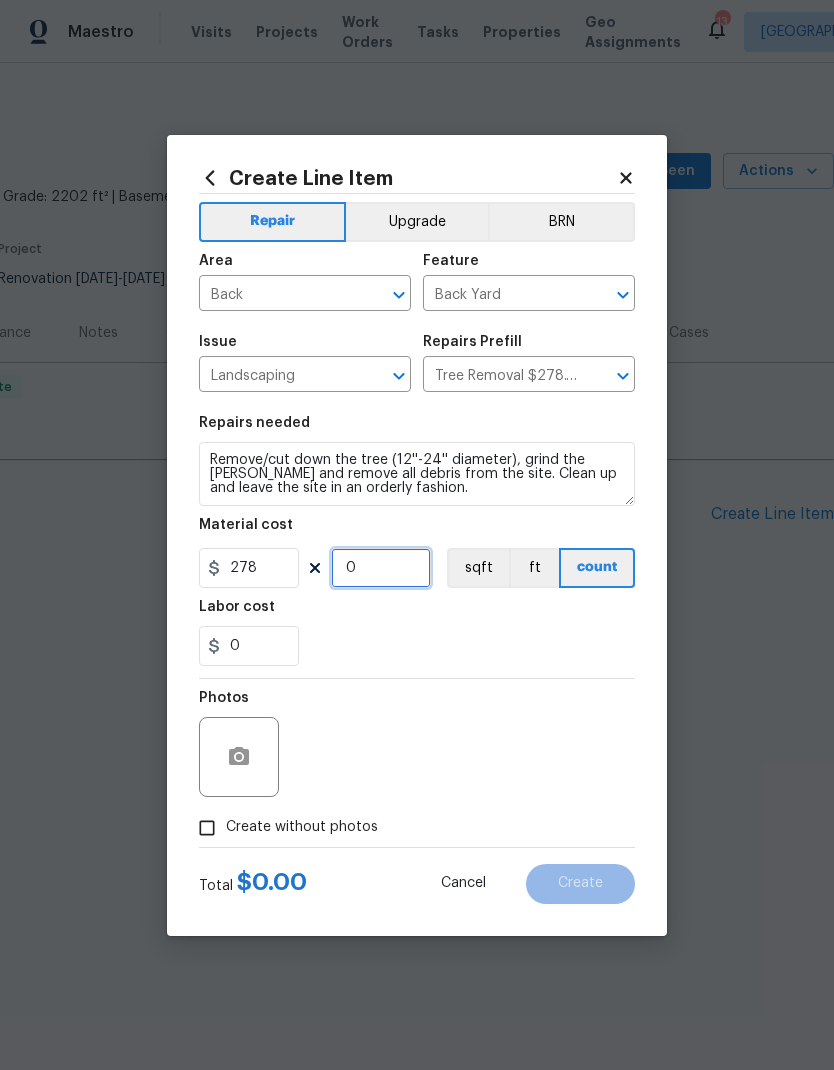 type on "2" 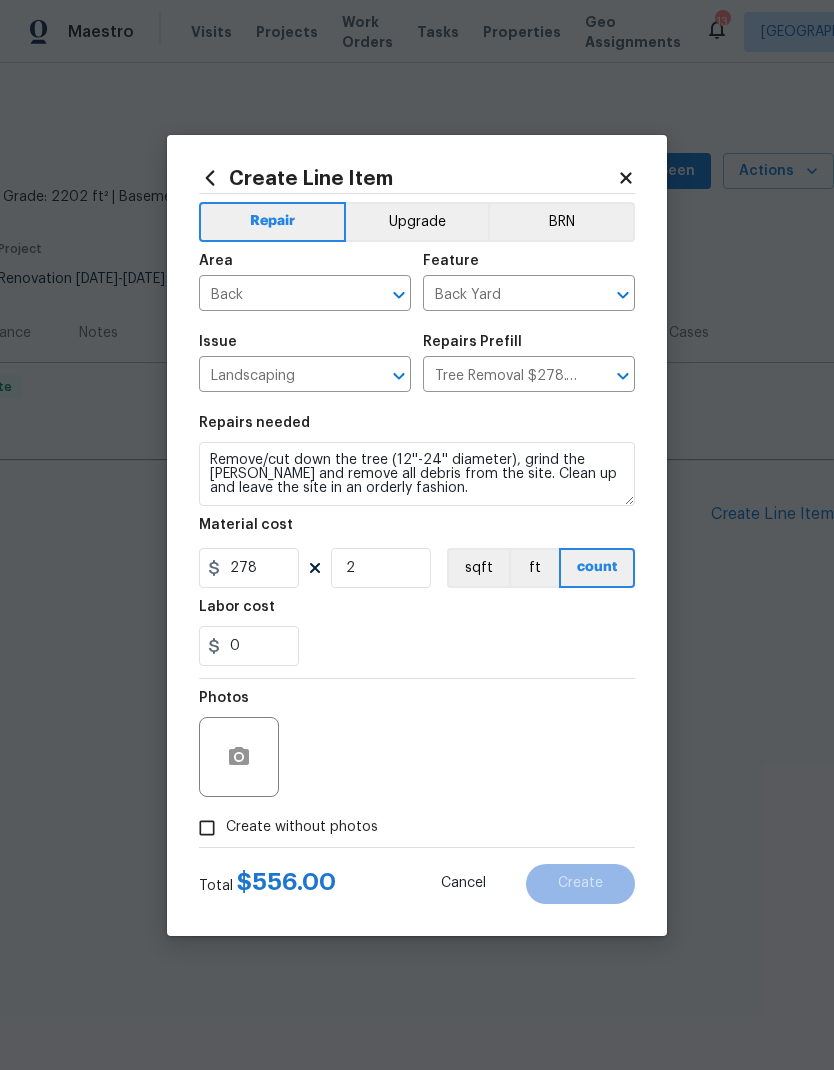 click on "0" at bounding box center [417, 646] 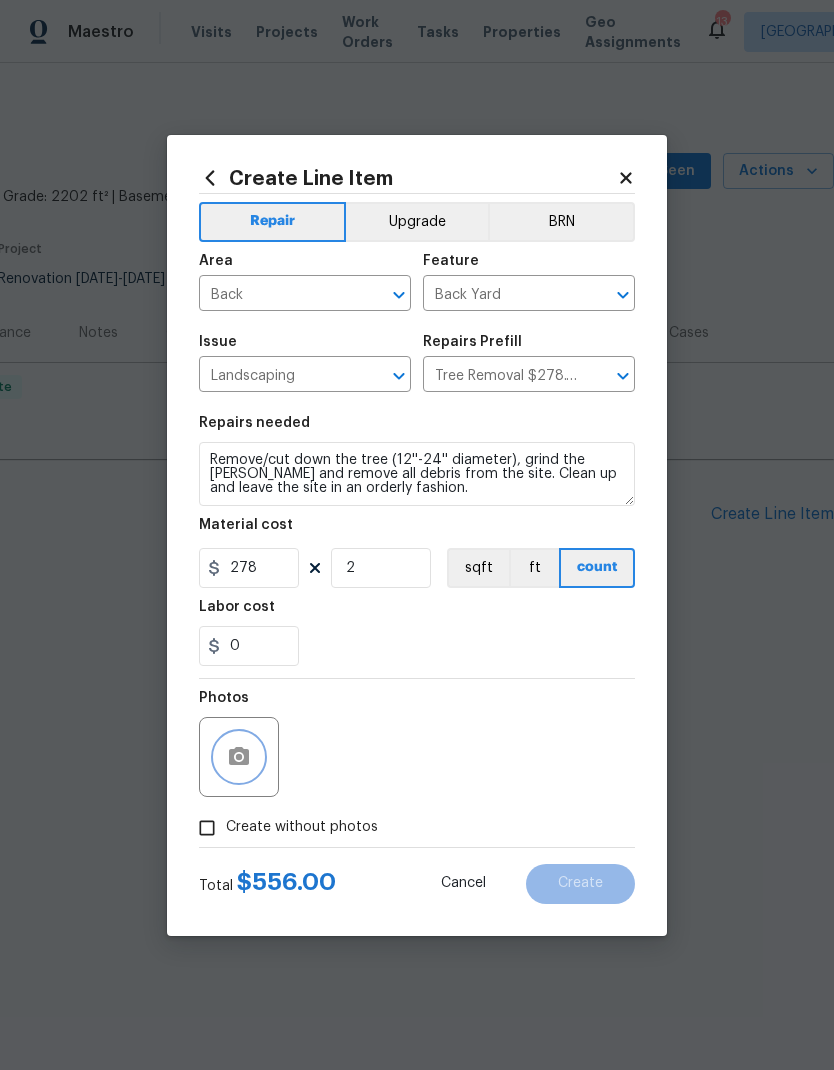 click 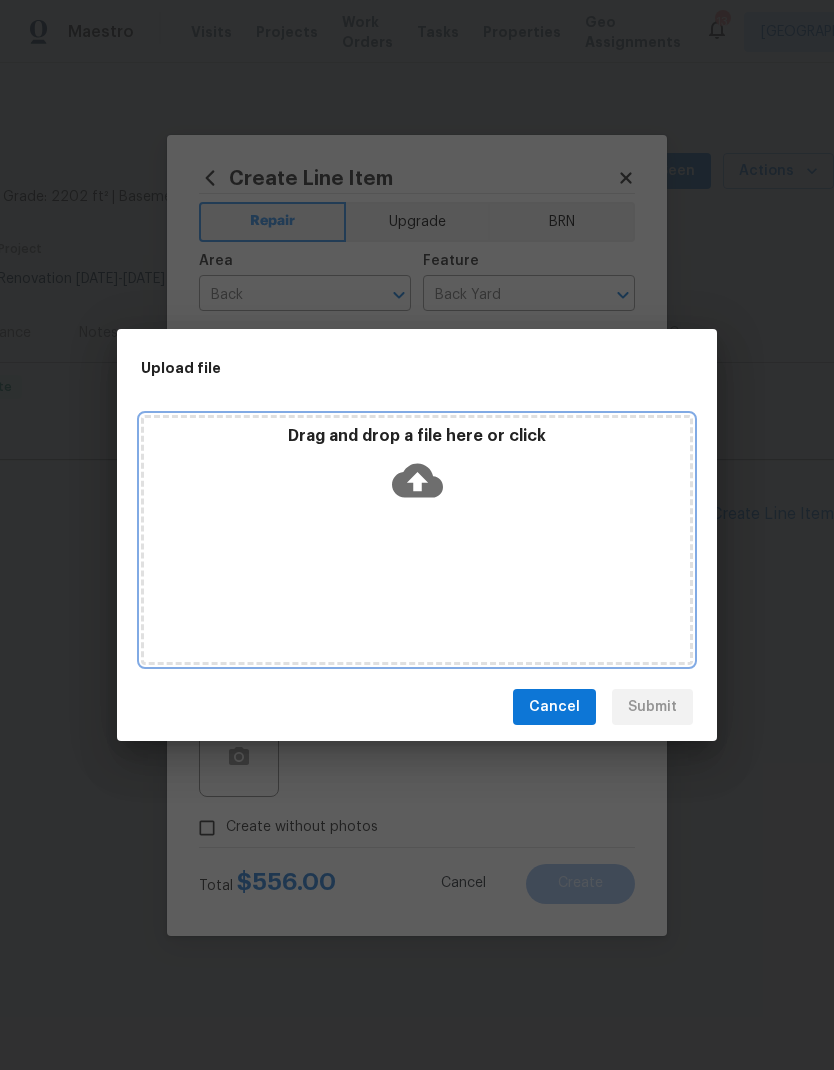 click 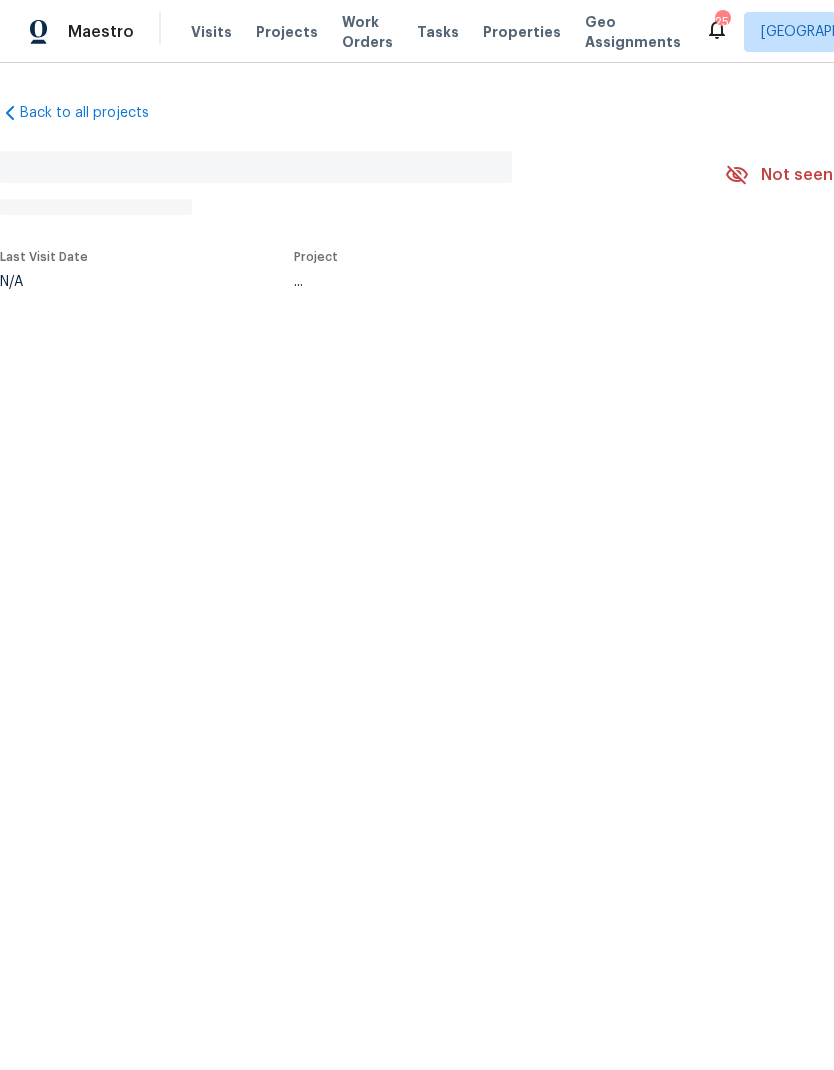scroll, scrollTop: 0, scrollLeft: 0, axis: both 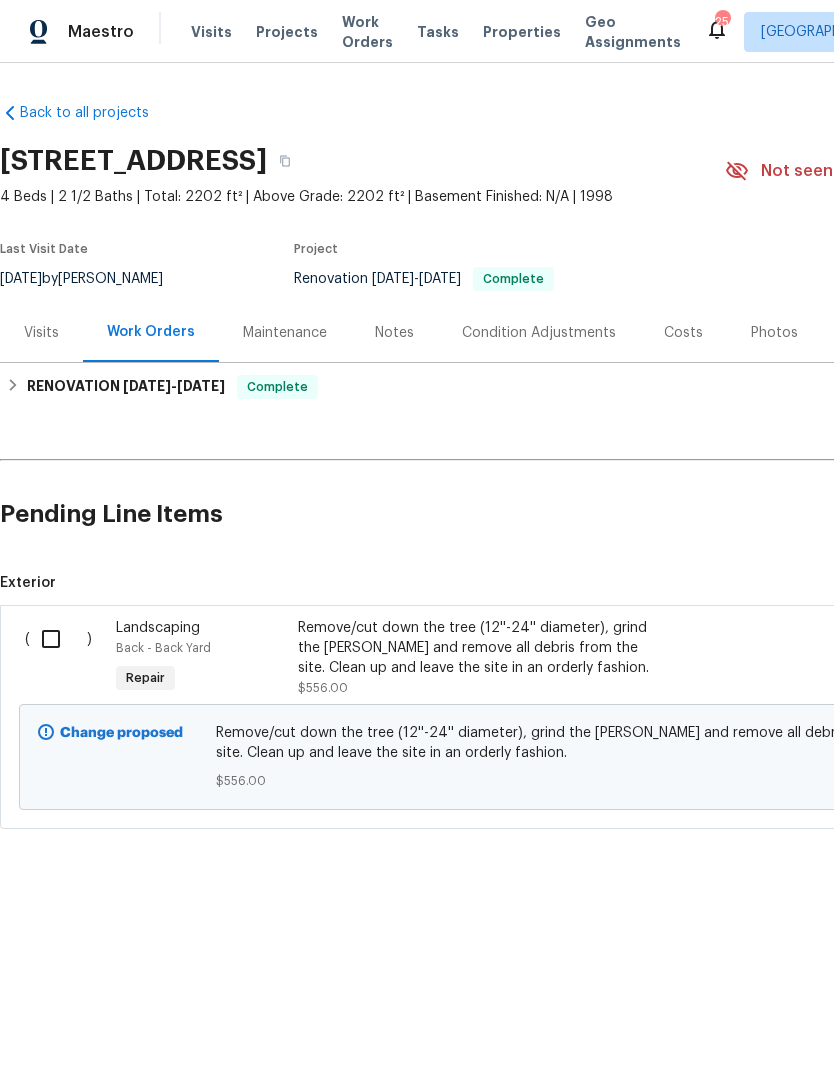 click at bounding box center [58, 639] 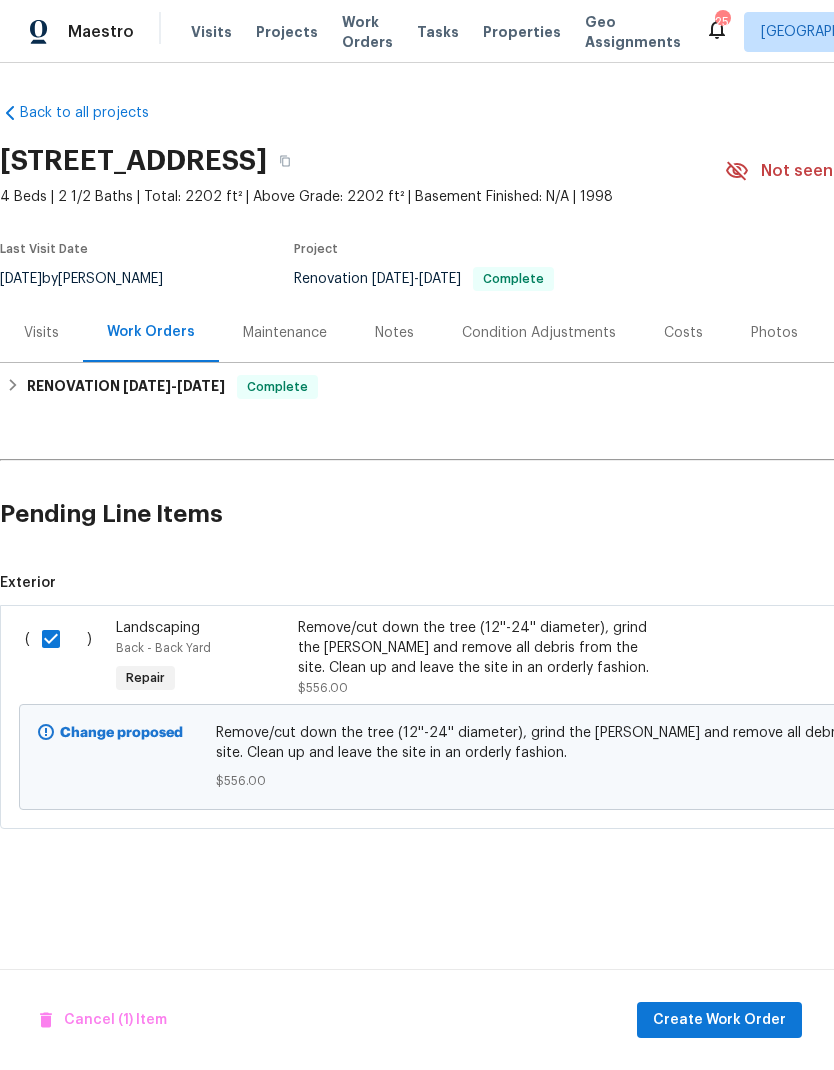 click on "Remove/cut down the tree (12''-24'' diameter), grind the [PERSON_NAME] and remove all debris from the site. Clean up and leave the site in an orderly fashion." at bounding box center (474, 648) 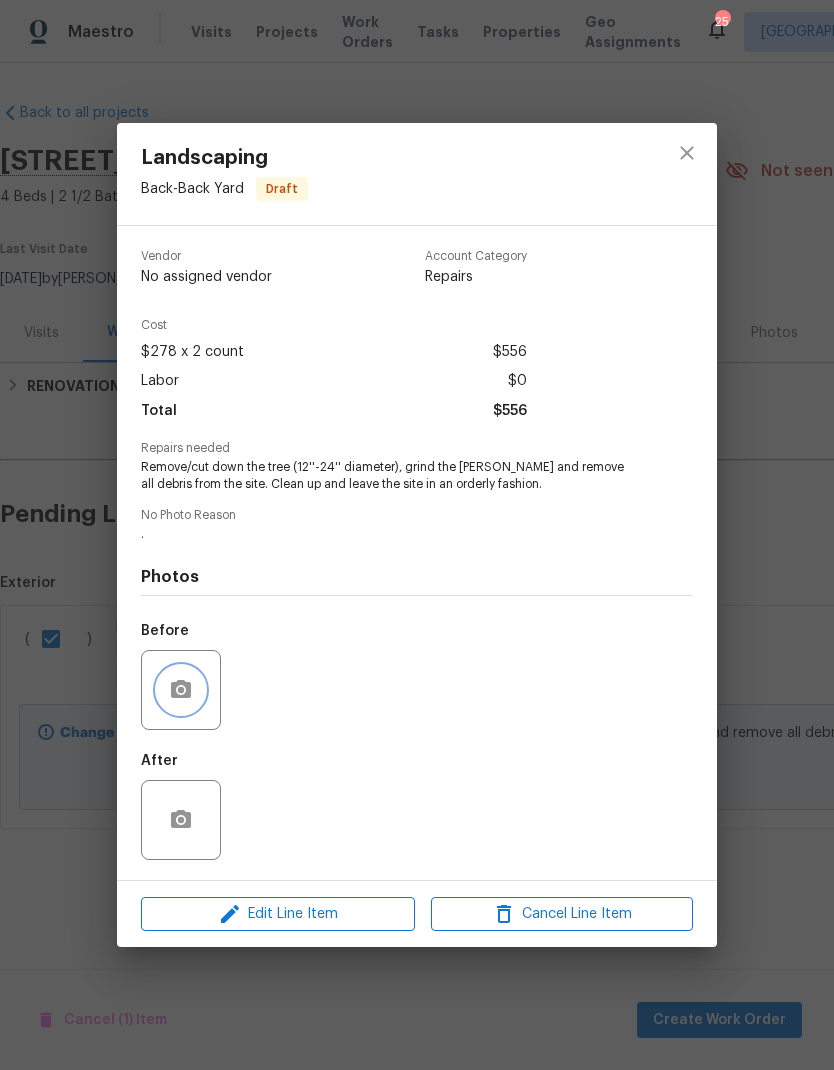 click 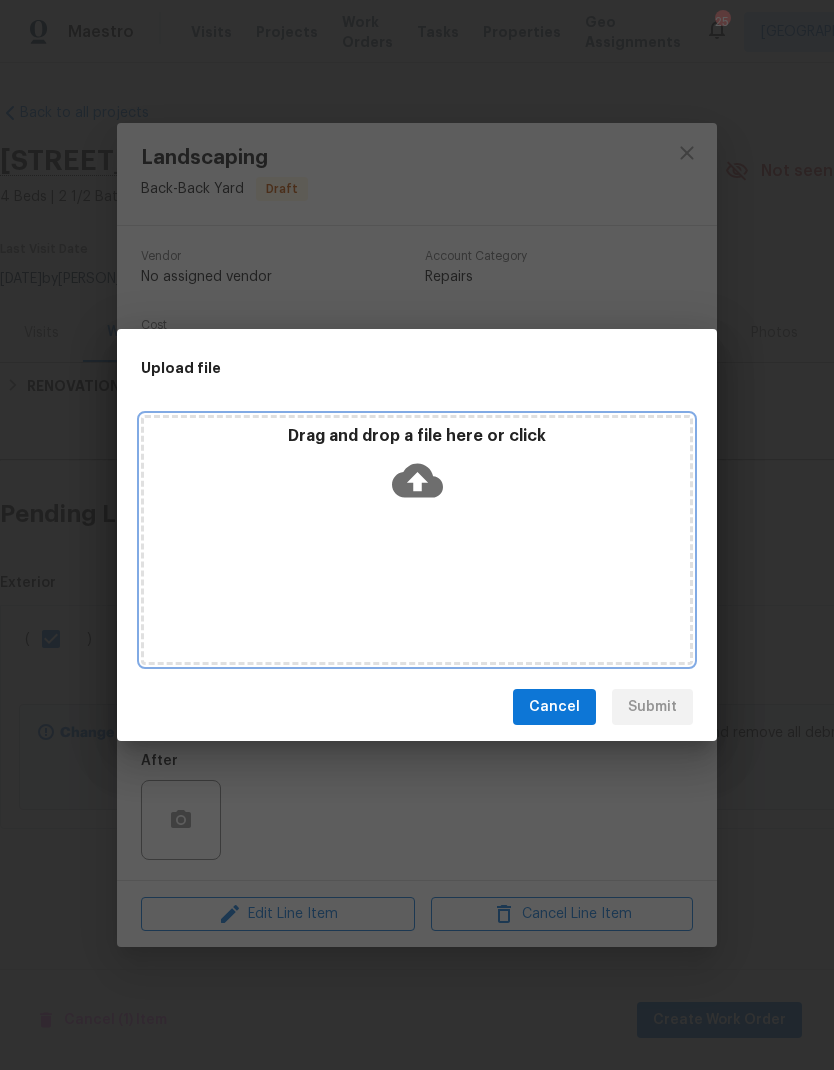 click 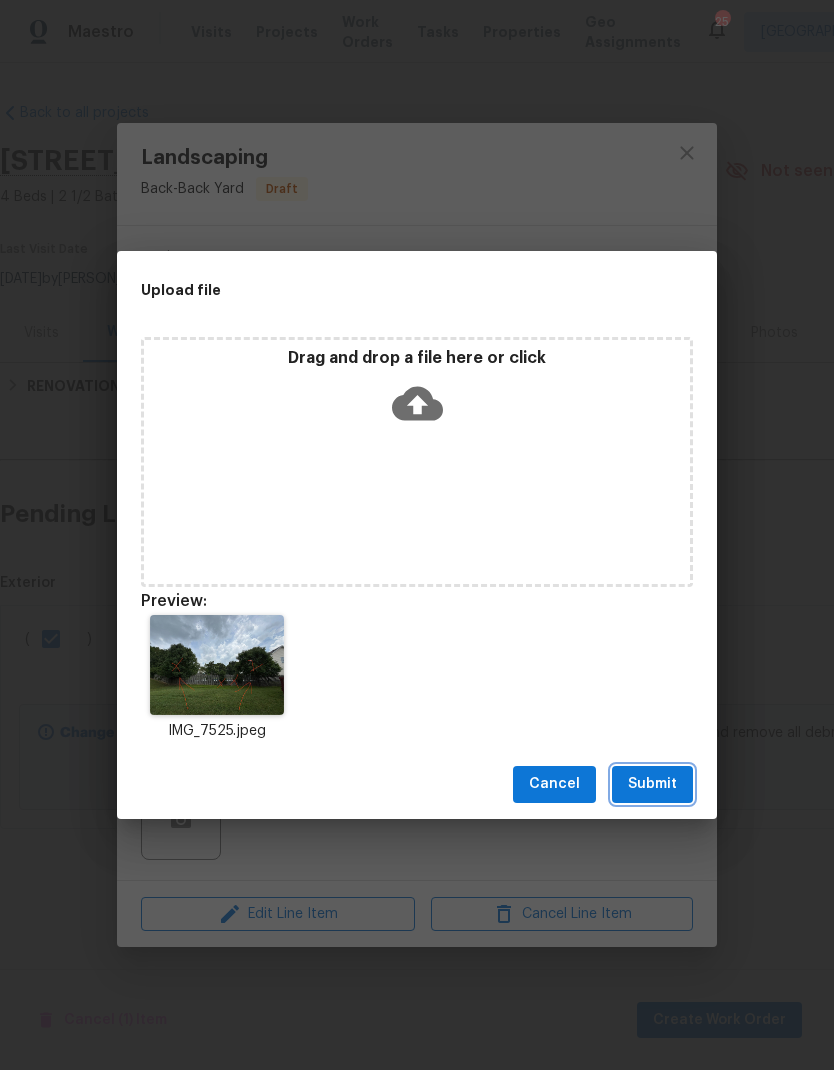 click on "Submit" at bounding box center [652, 784] 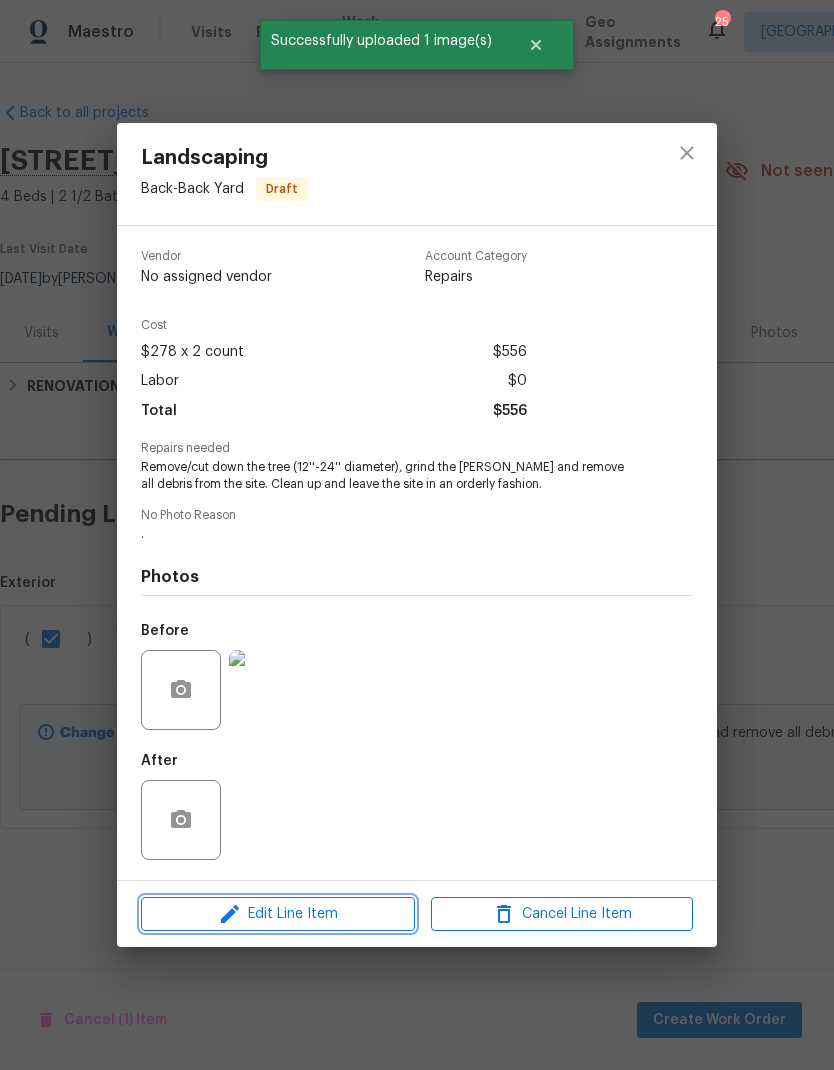 click on "Edit Line Item" at bounding box center (278, 914) 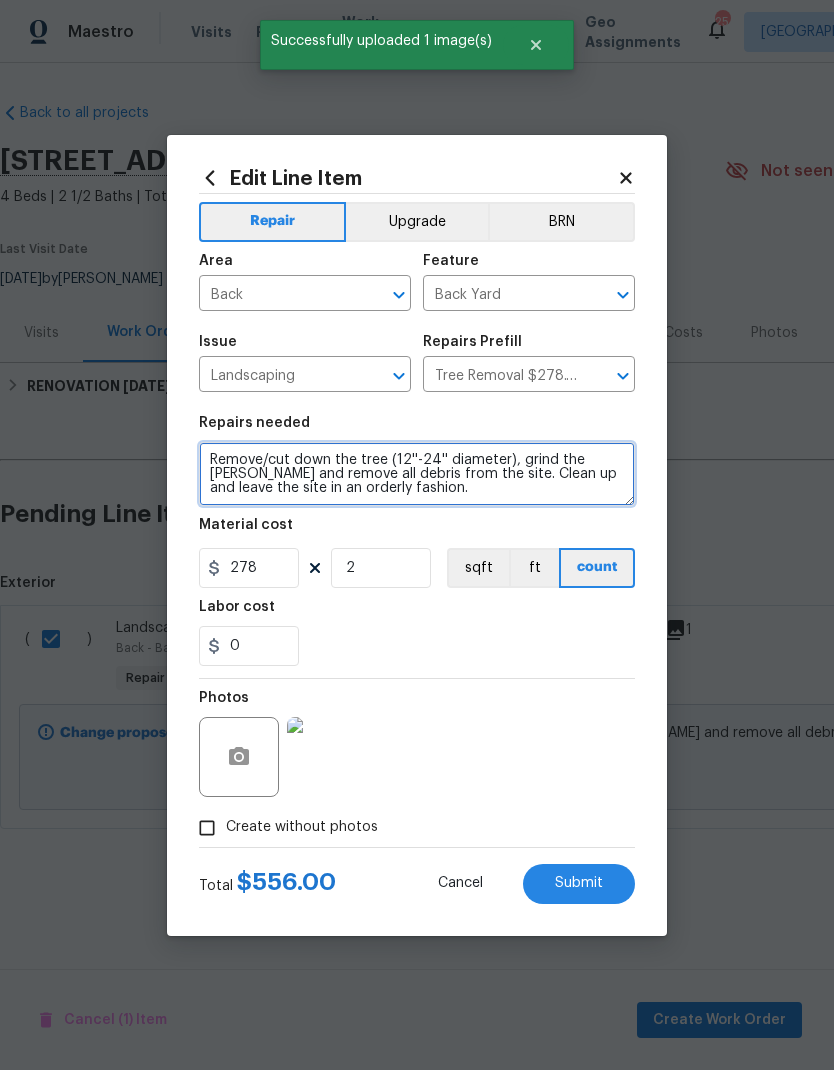 click on "Remove/cut down the tree (12''-24'' diameter), grind the [PERSON_NAME] and remove all debris from the site. Clean up and leave the site in an orderly fashion." at bounding box center [417, 474] 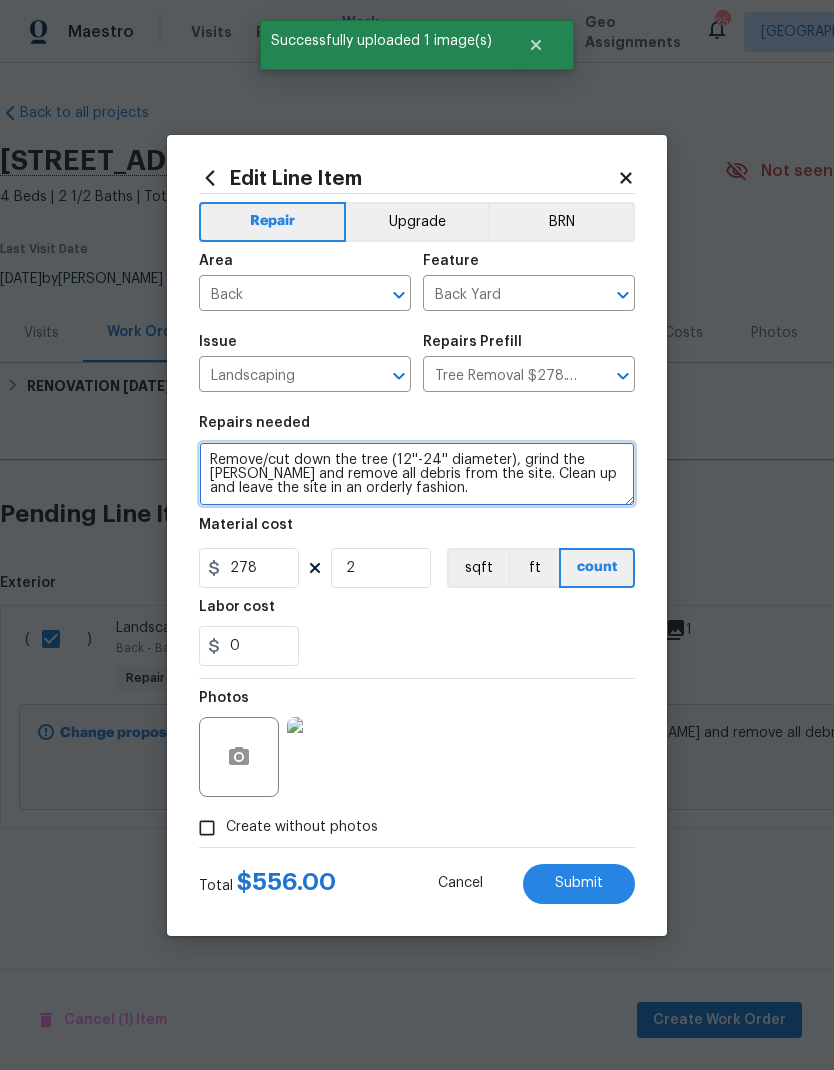 click on "Remove/cut down the tree (12''-24'' diameter), grind the [PERSON_NAME] and remove all debris from the site. Clean up and leave the site in an orderly fashion." at bounding box center (417, 474) 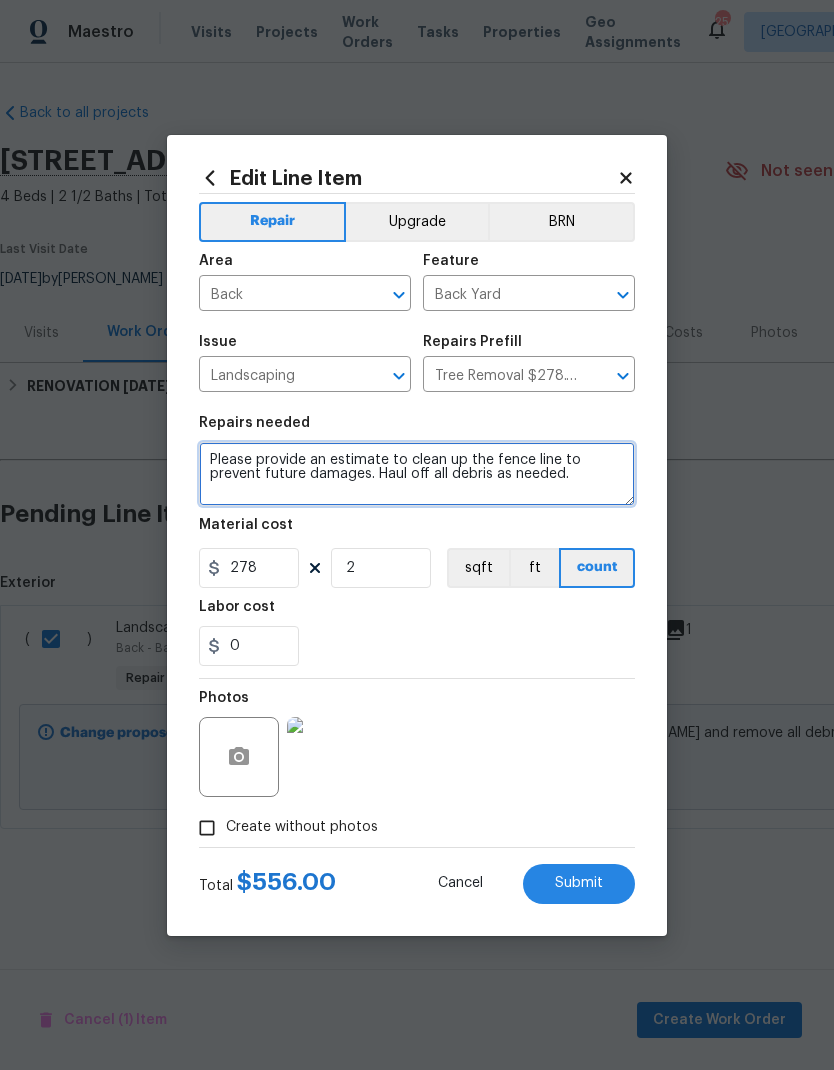 type on "Please provide an estimate to clean up the fence line to prevent future damages. Haul off all debris as needed." 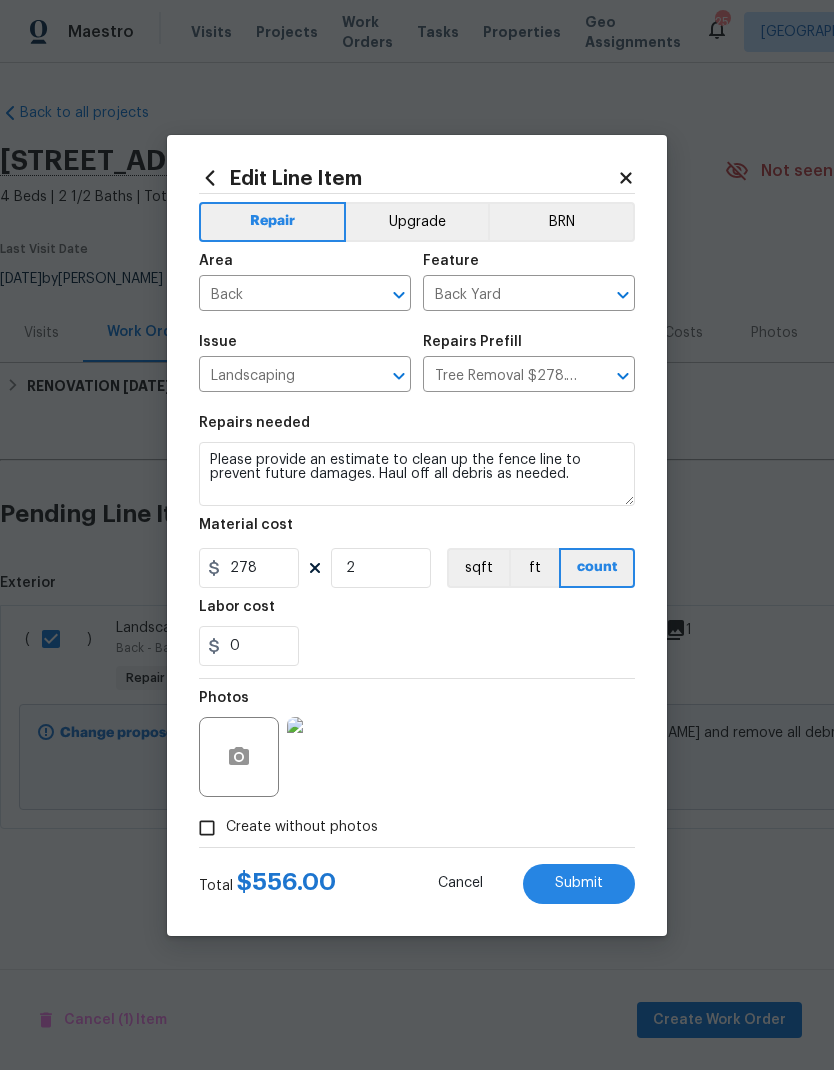 click on "Labor cost" at bounding box center [417, 613] 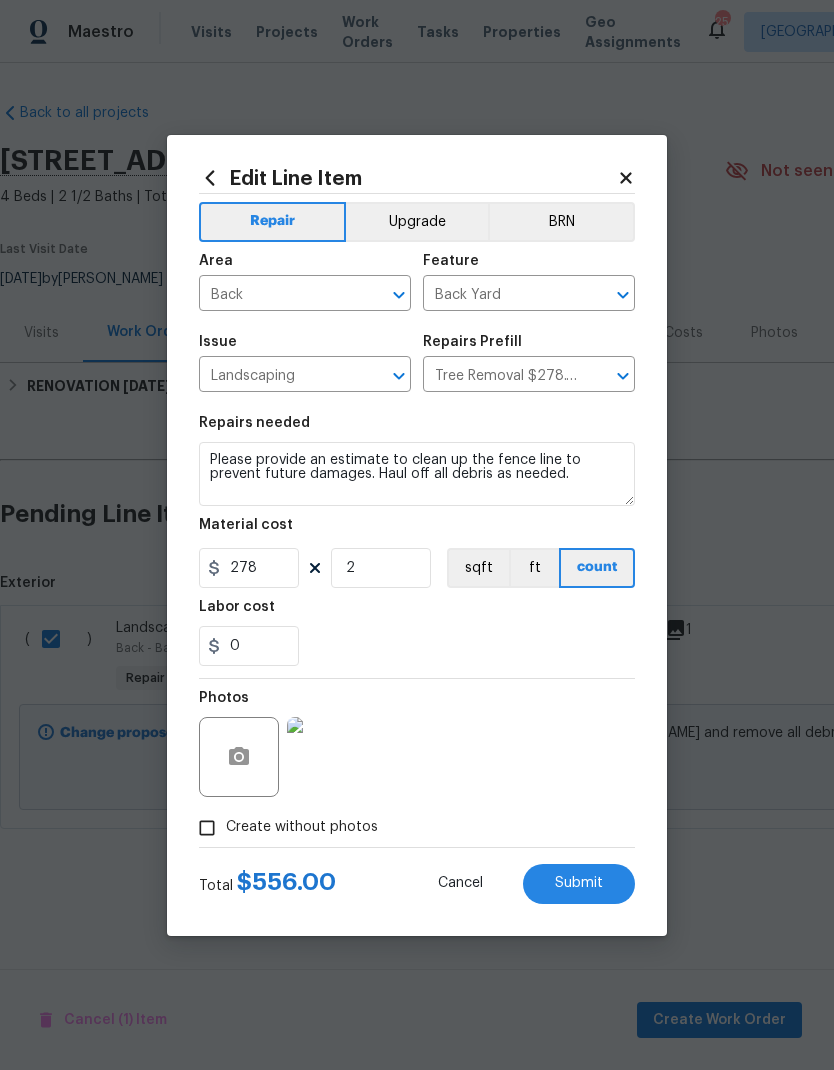 click on "Submit" at bounding box center (579, 884) 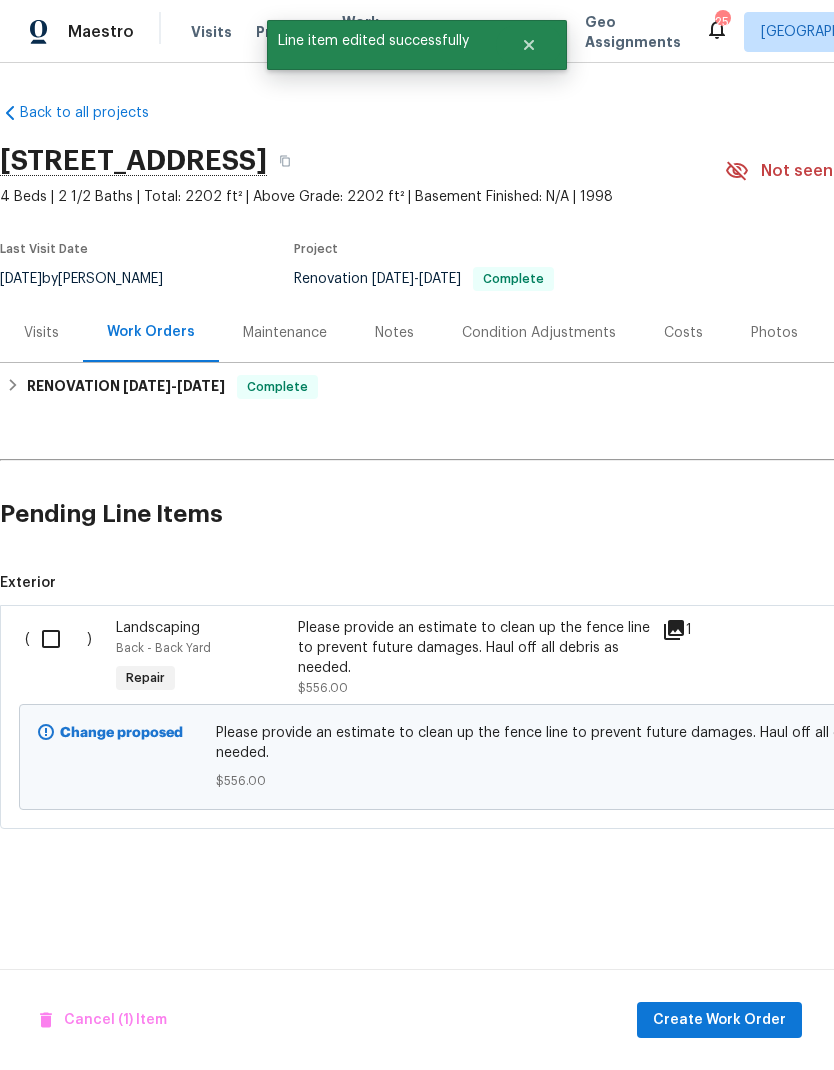 click at bounding box center [58, 639] 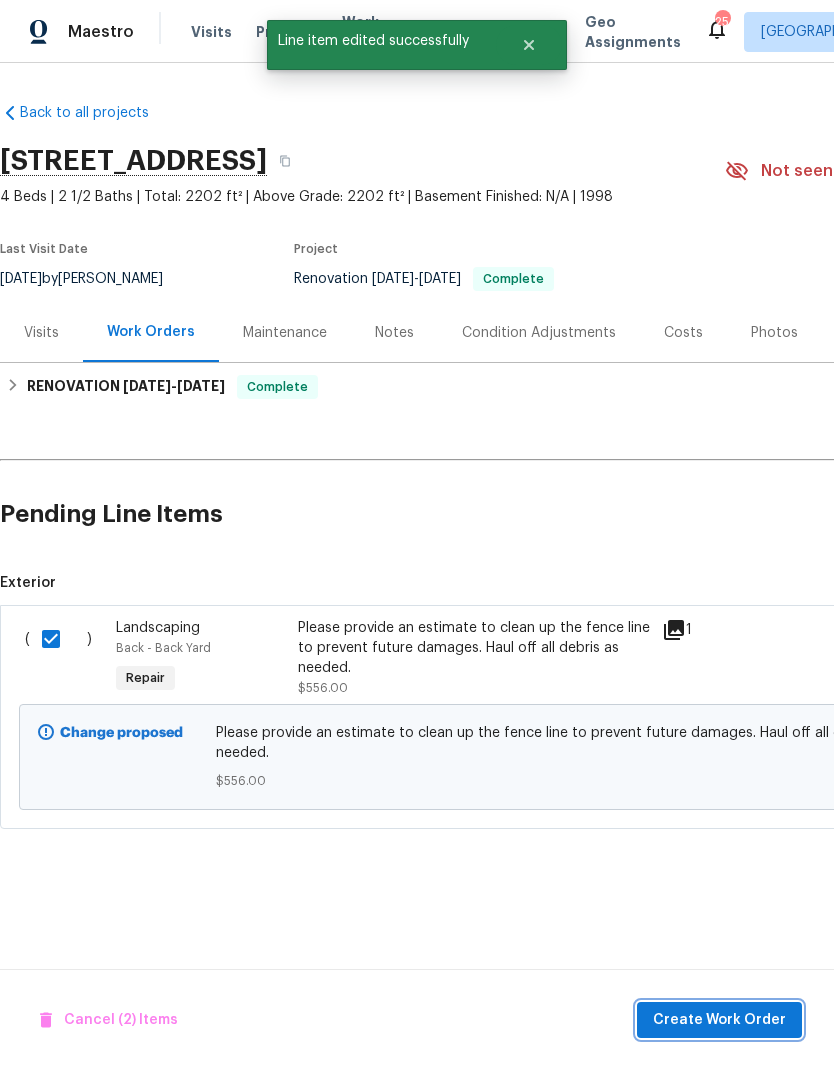 click on "Create Work Order" at bounding box center (719, 1020) 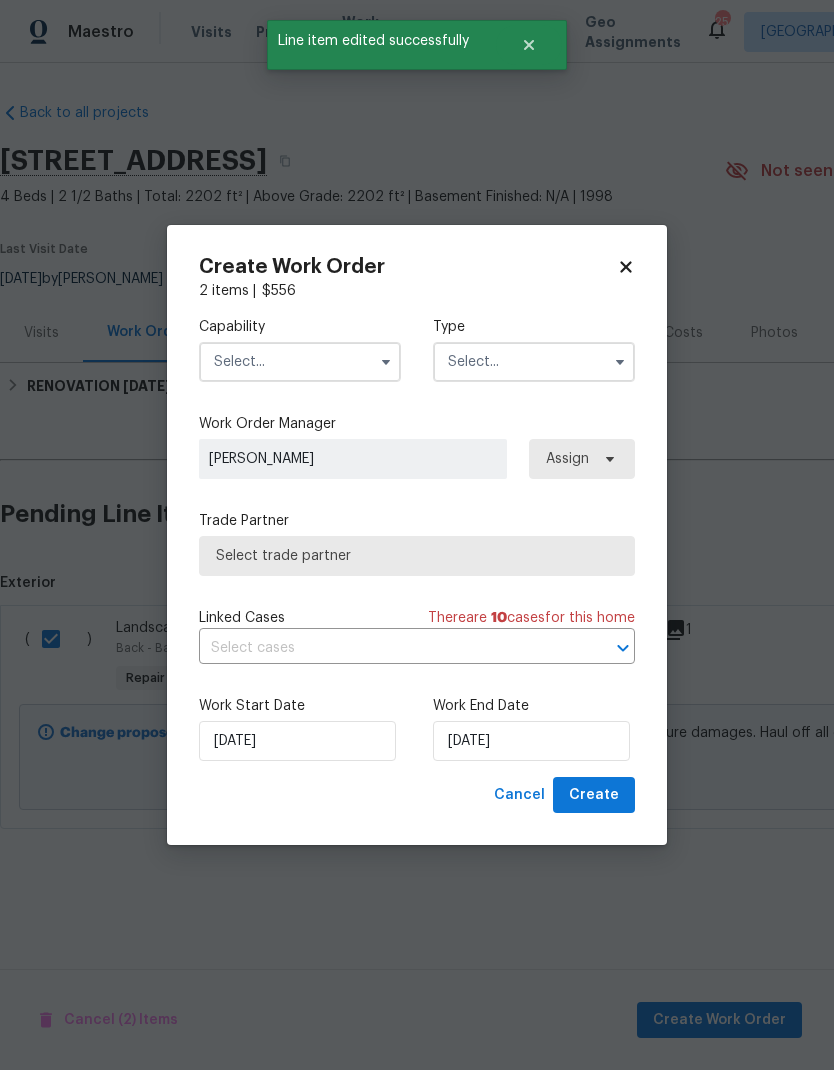 click at bounding box center [300, 362] 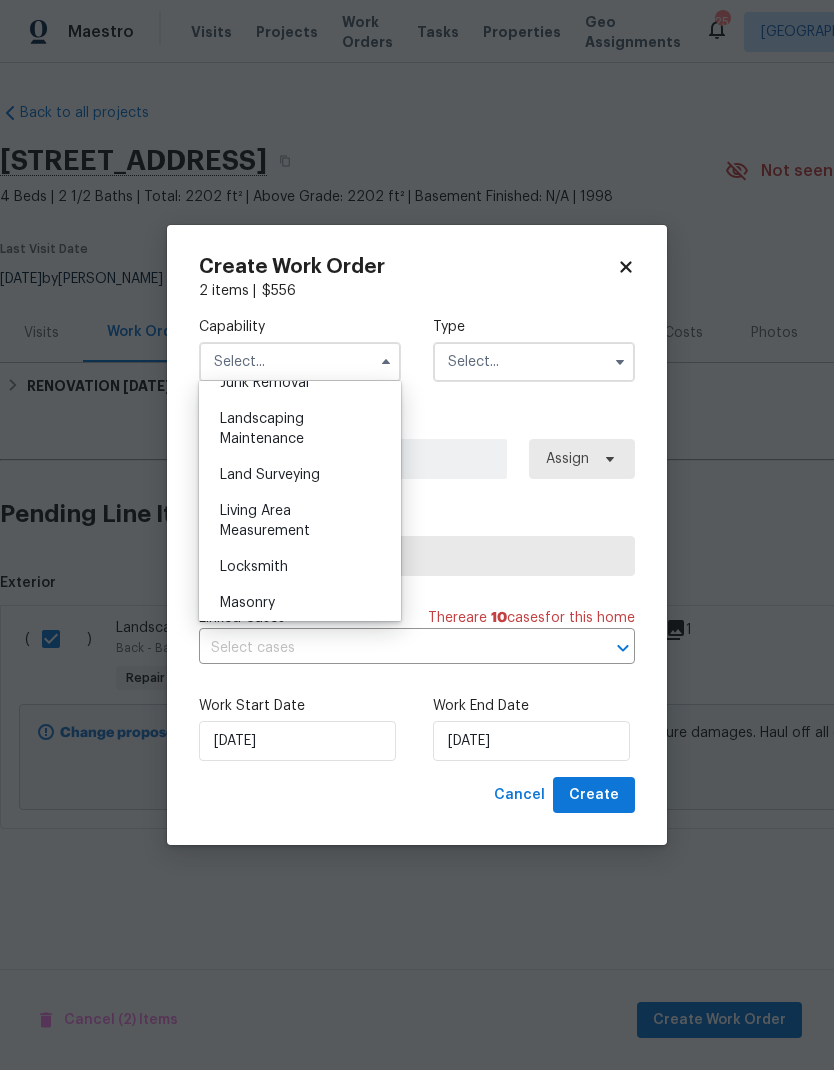 scroll, scrollTop: 1305, scrollLeft: 0, axis: vertical 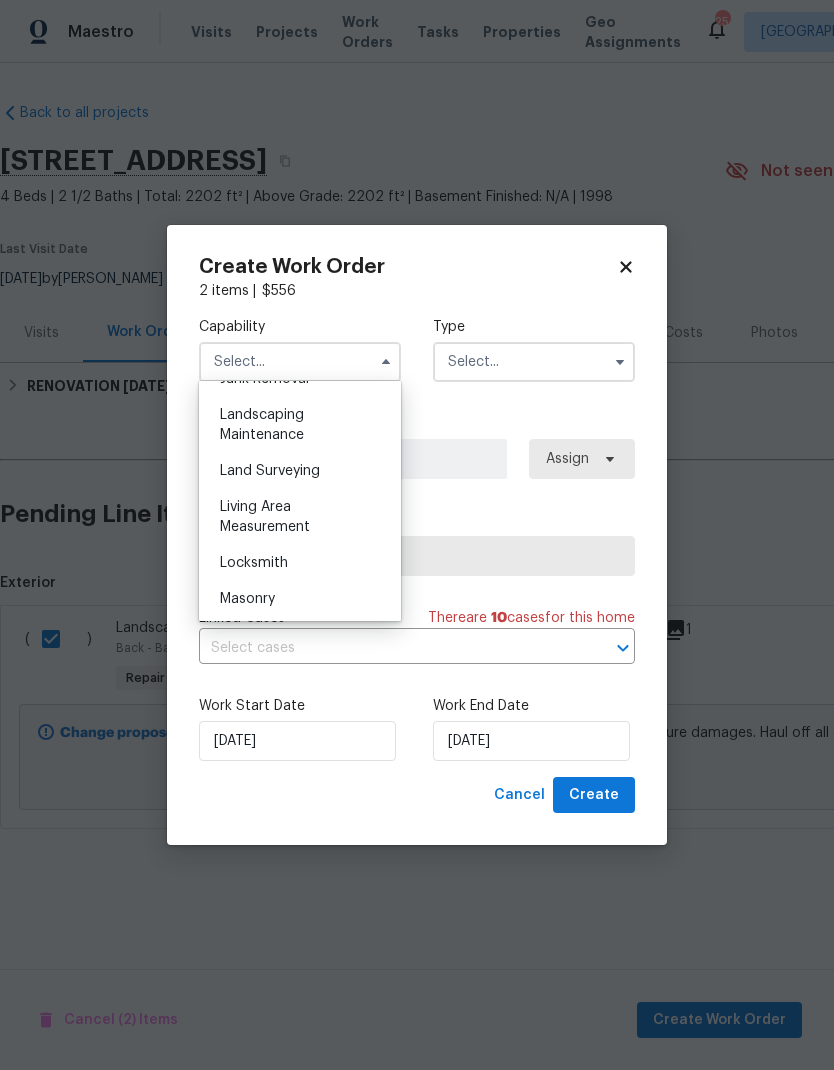 click on "Landscaping Maintenance" at bounding box center (300, 425) 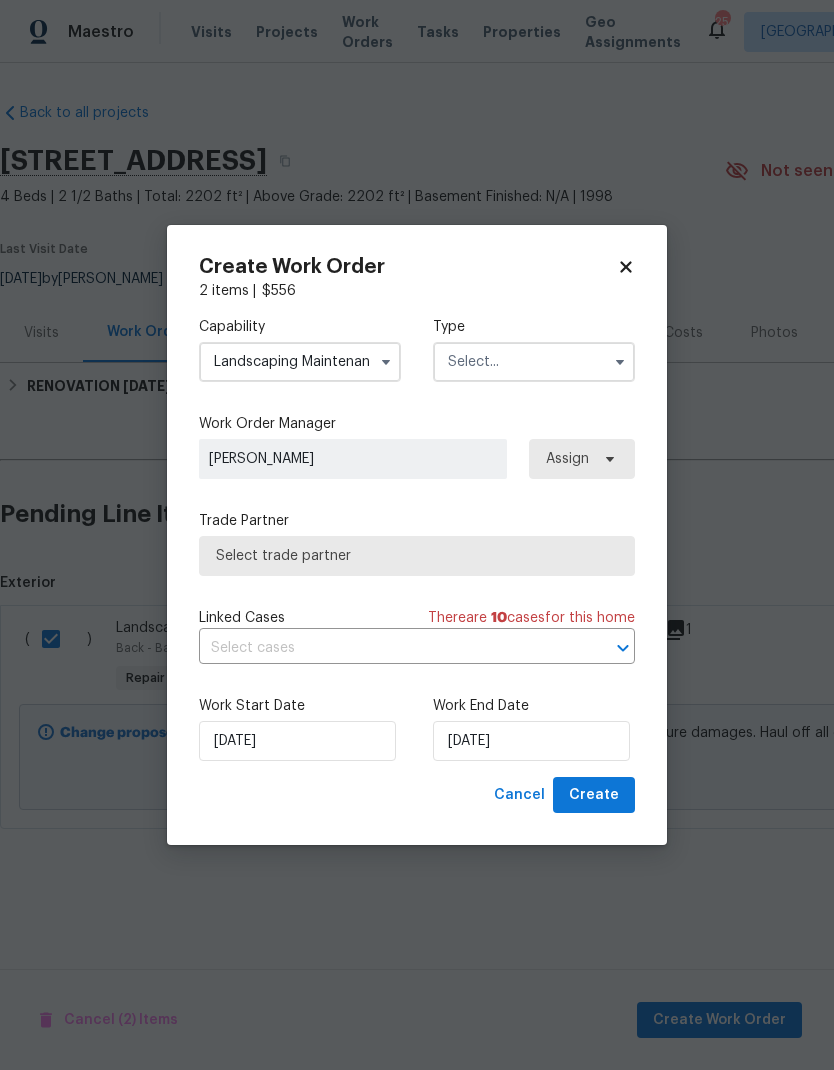 click at bounding box center (534, 362) 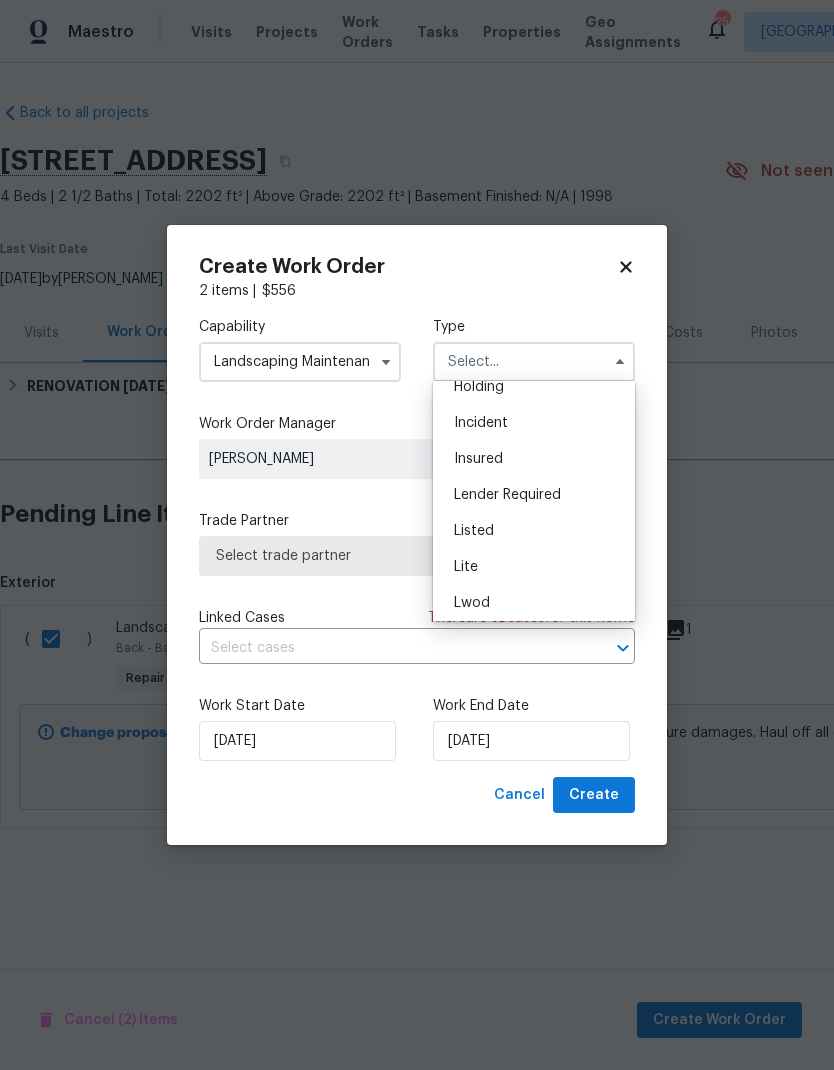 scroll, scrollTop: 124, scrollLeft: 0, axis: vertical 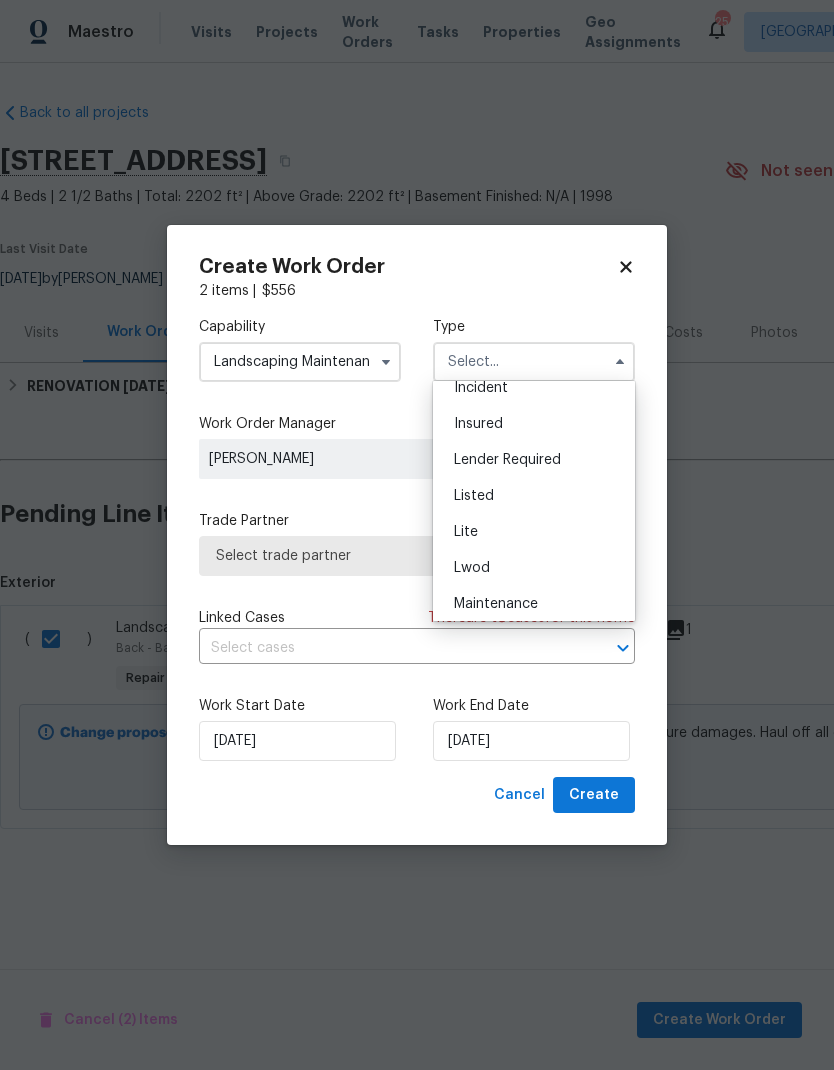 click on "Listed" at bounding box center [474, 496] 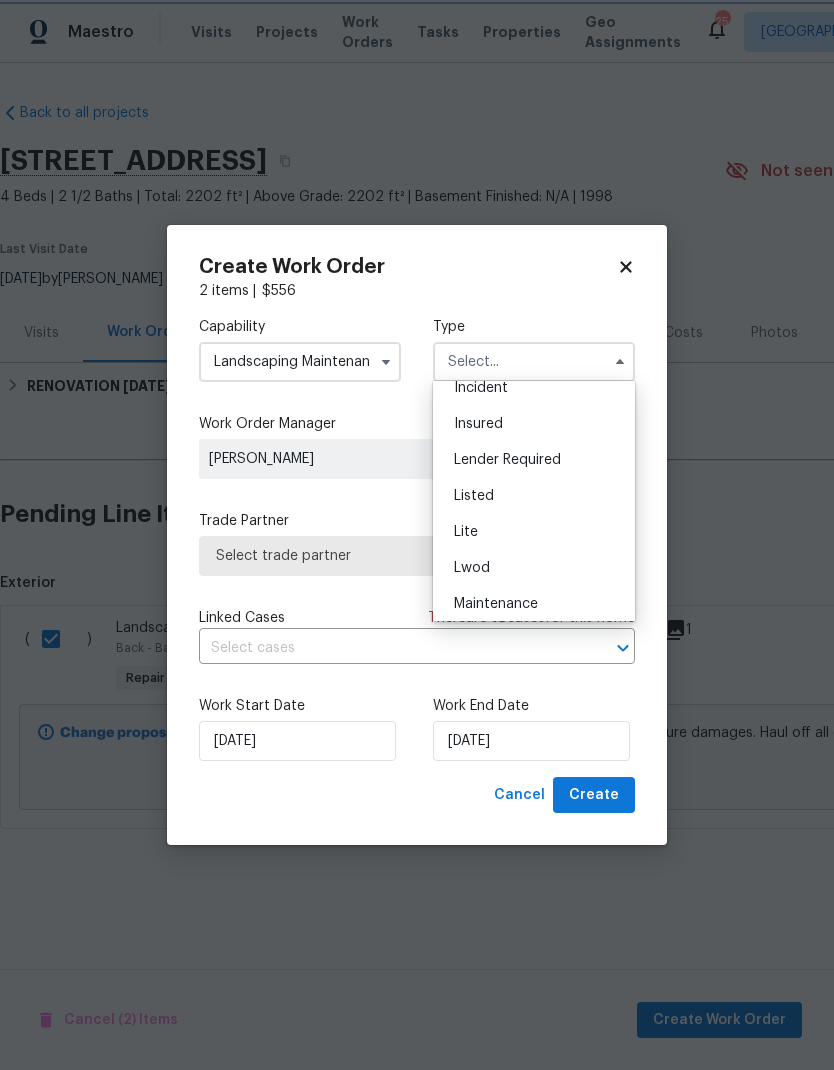 type on "Listed" 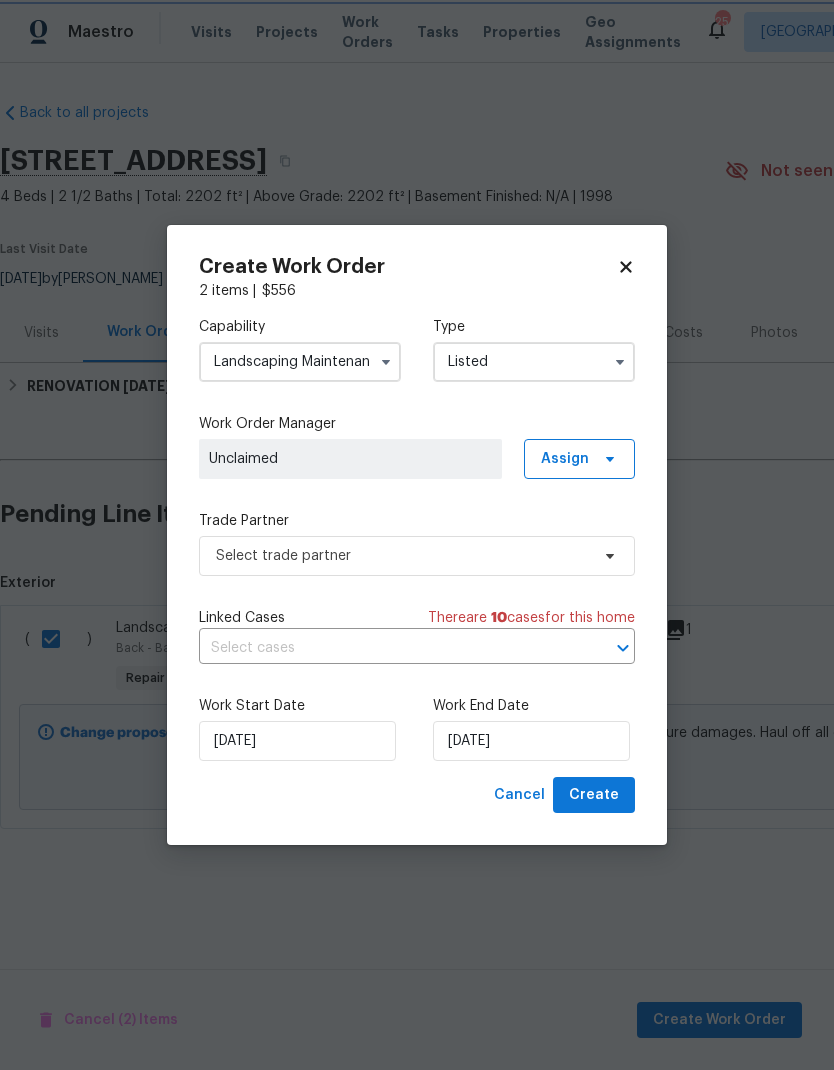 scroll, scrollTop: 0, scrollLeft: 0, axis: both 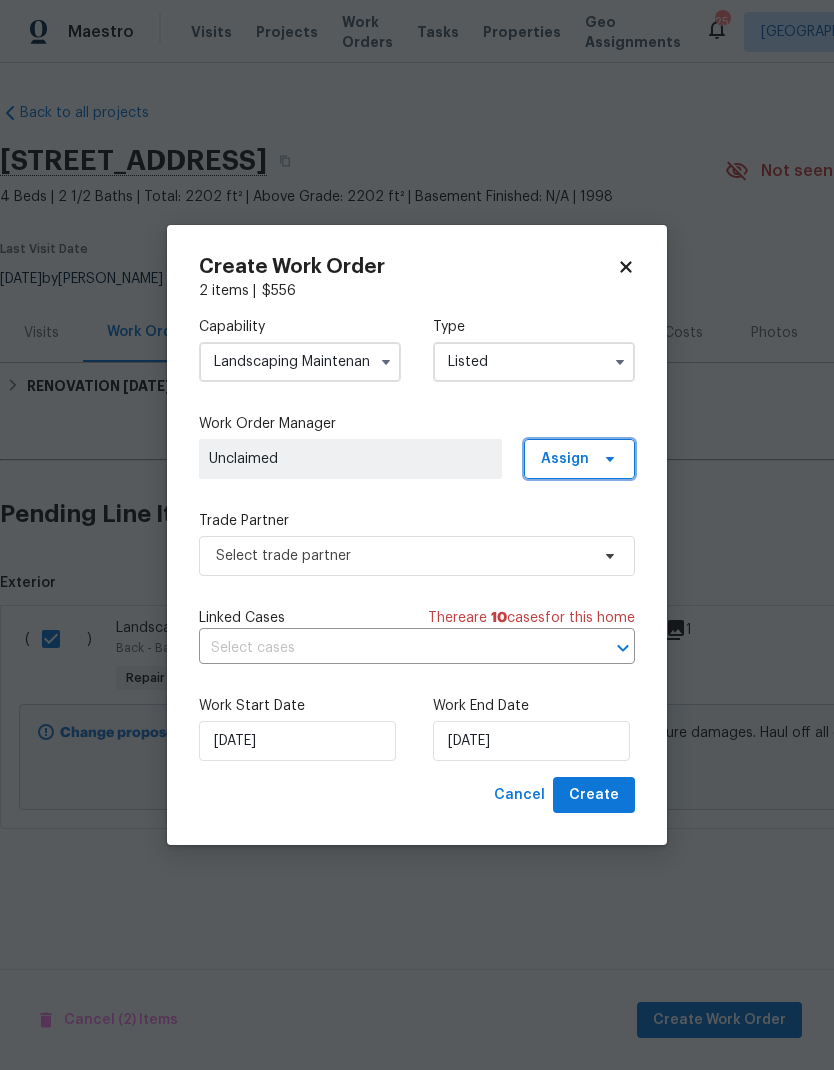 click on "Assign" at bounding box center [579, 459] 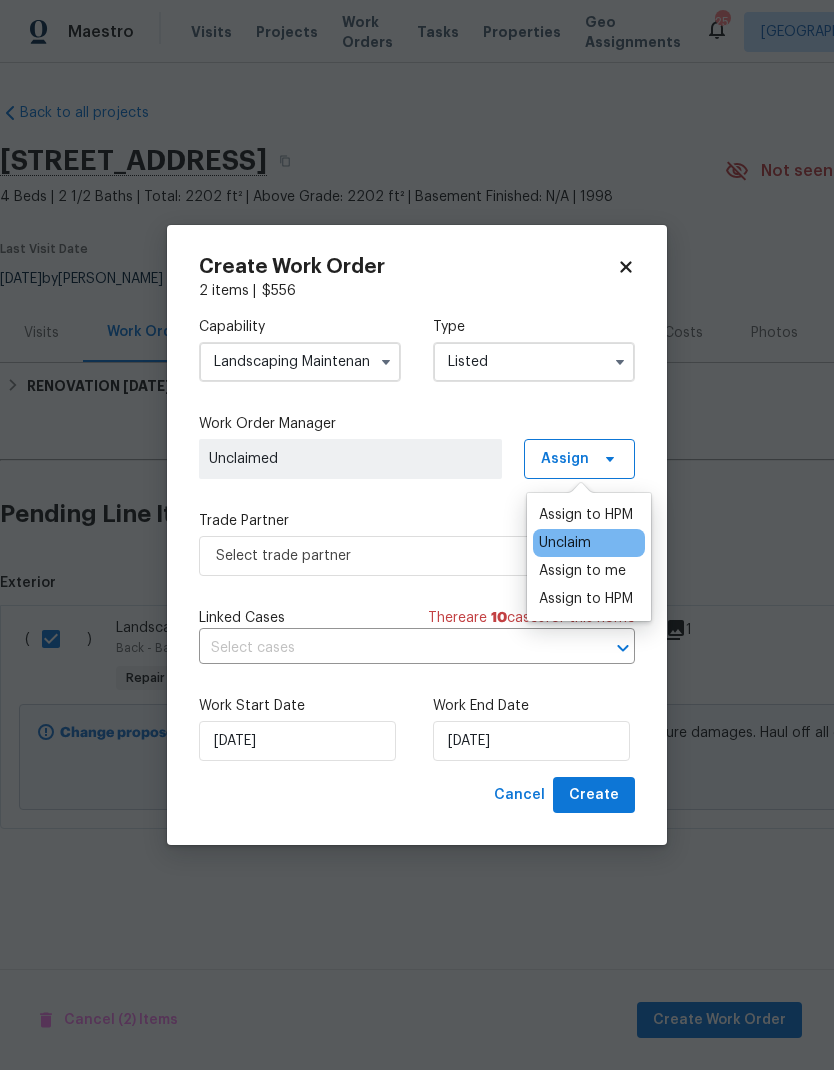 click on "Assign to HPM" at bounding box center (586, 599) 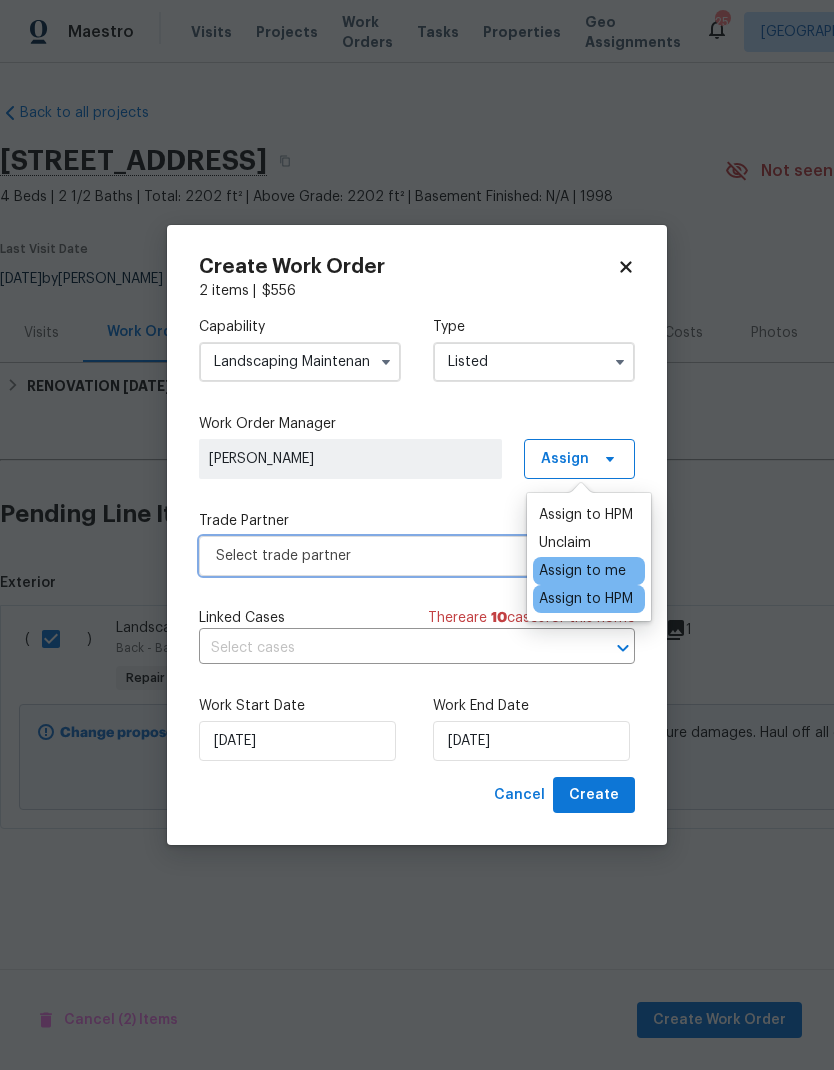 click on "Select trade partner" at bounding box center (417, 556) 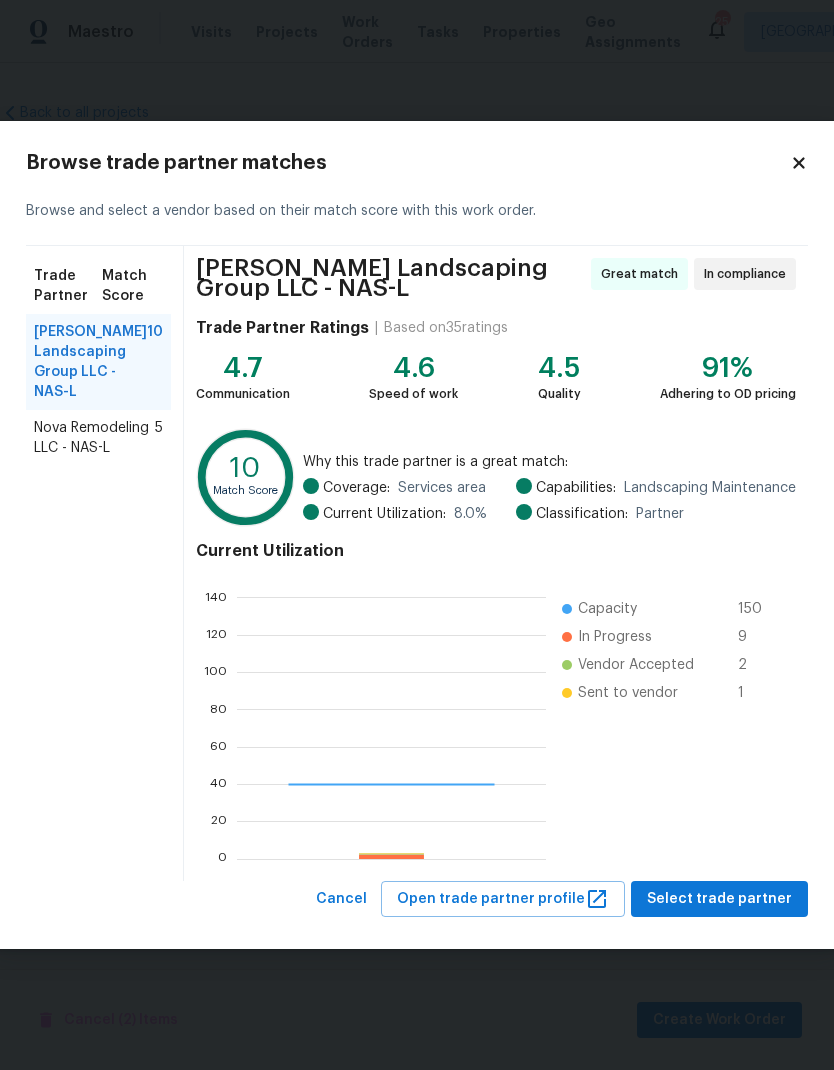 scroll, scrollTop: 2, scrollLeft: 2, axis: both 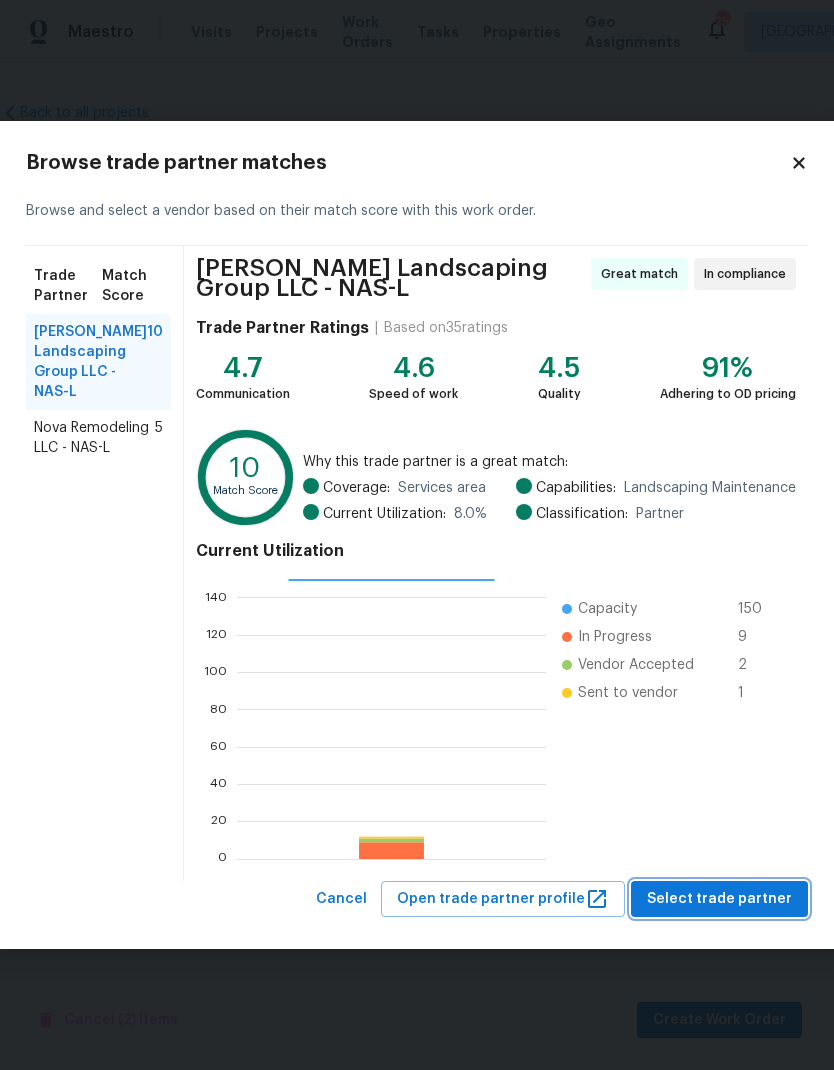 click on "Select trade partner" at bounding box center (719, 899) 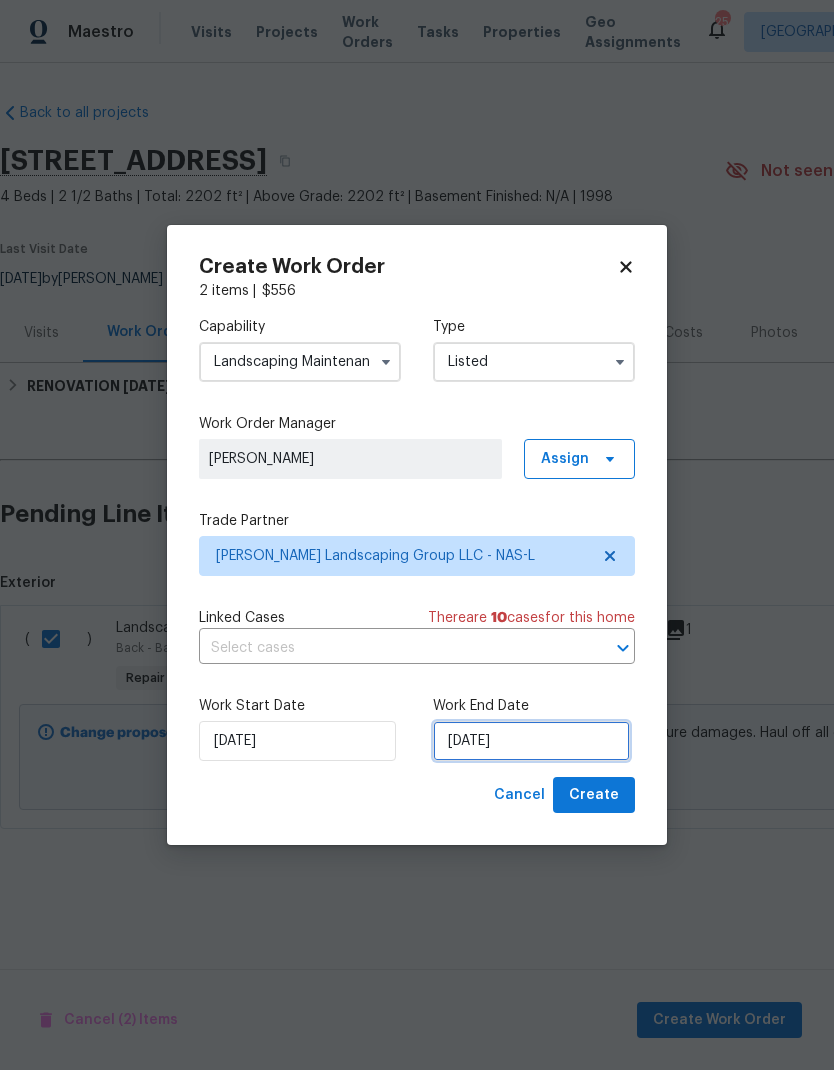 click on "[DATE]" at bounding box center [531, 741] 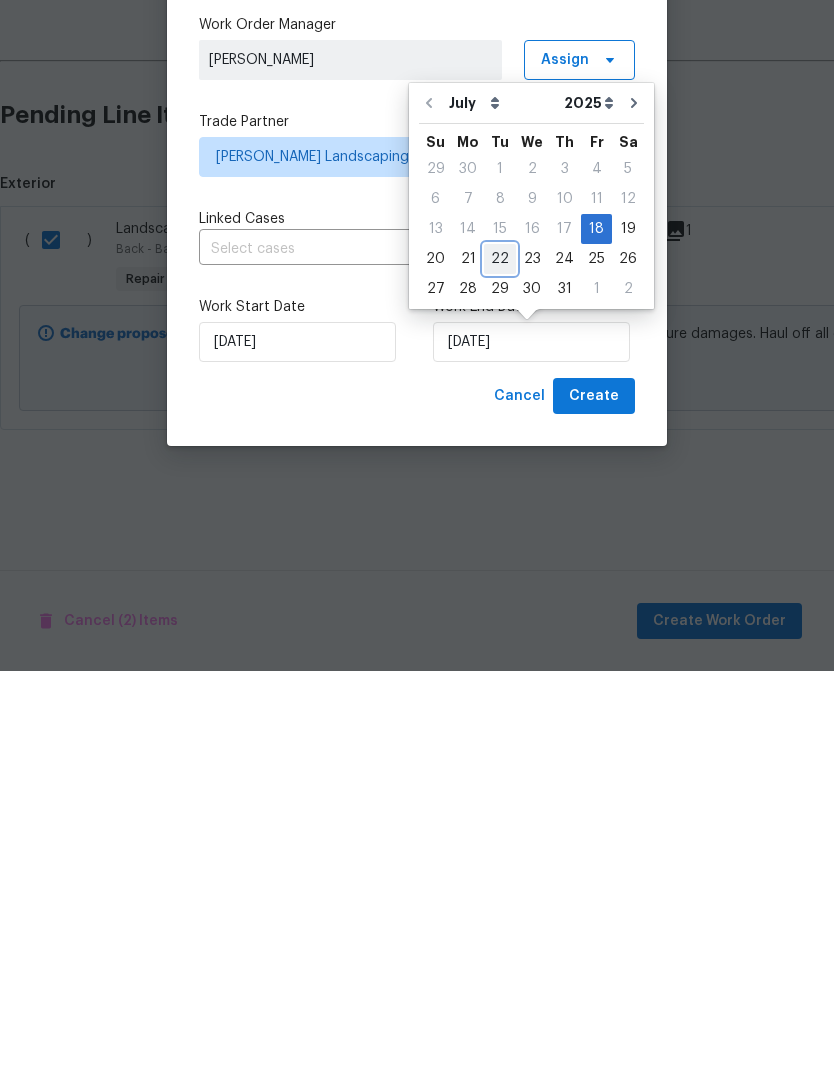 click on "22" at bounding box center [500, 658] 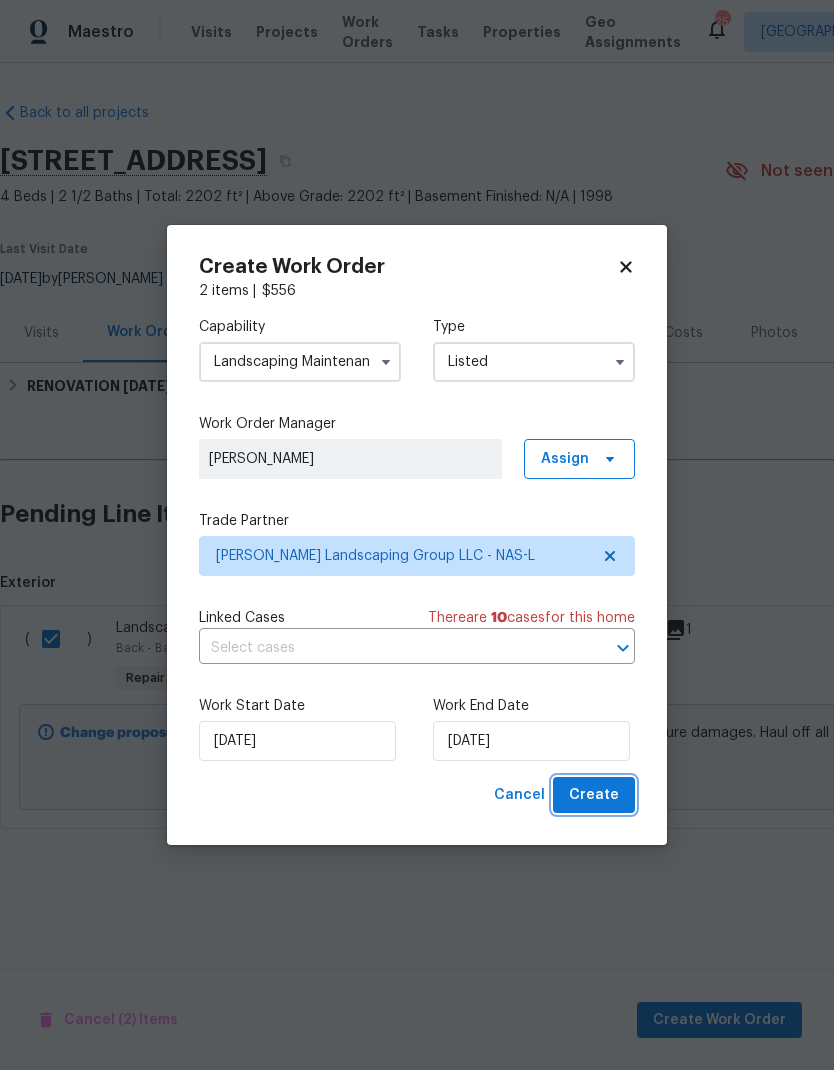click on "Create" at bounding box center [594, 795] 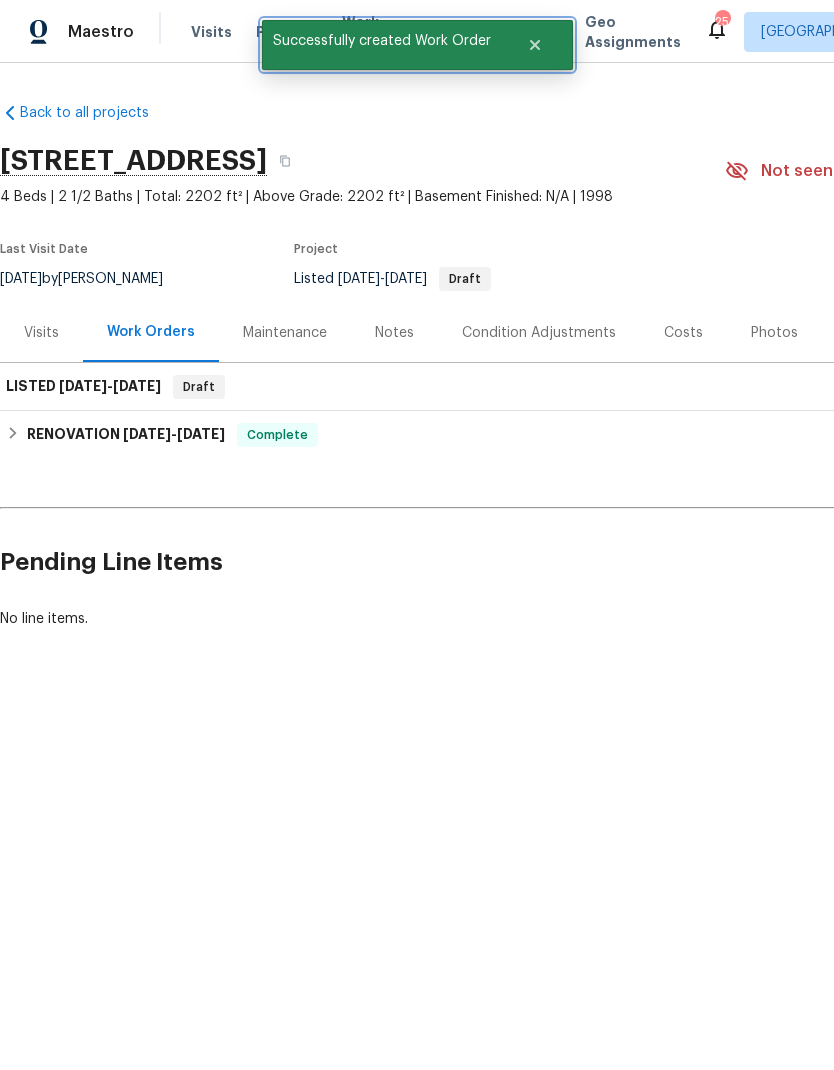 click at bounding box center [535, 45] 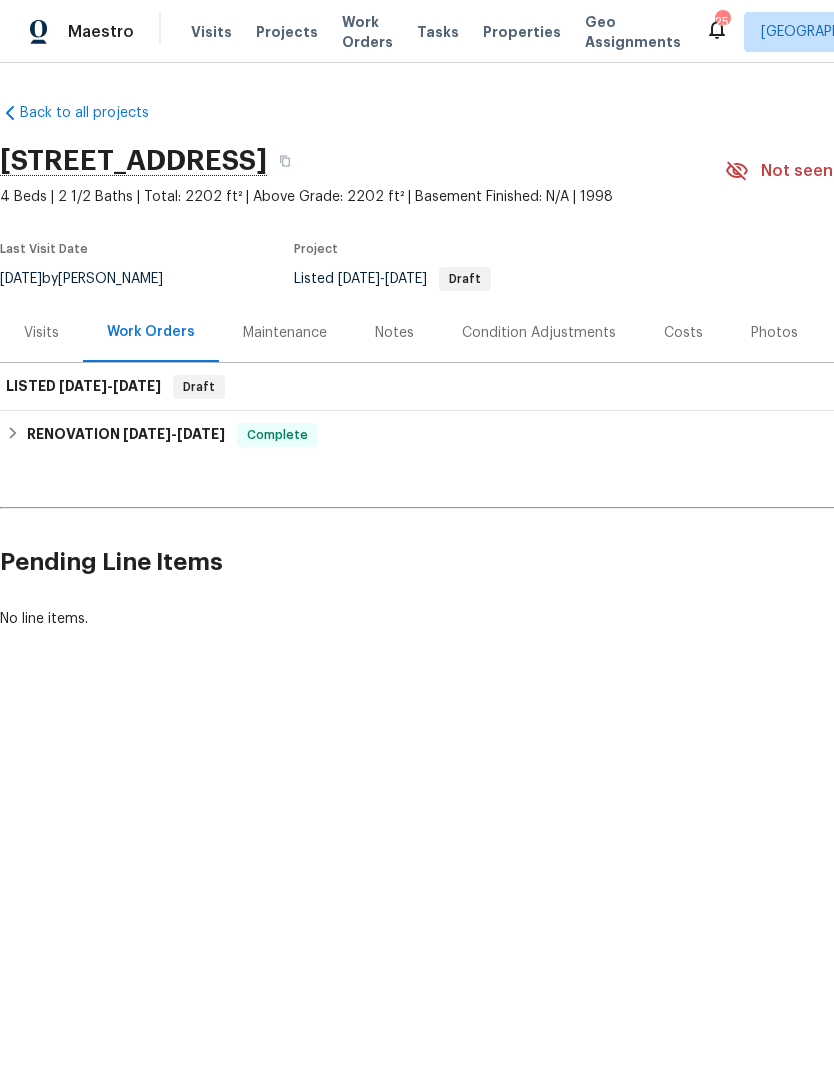 click on "Work Orders" at bounding box center [367, 32] 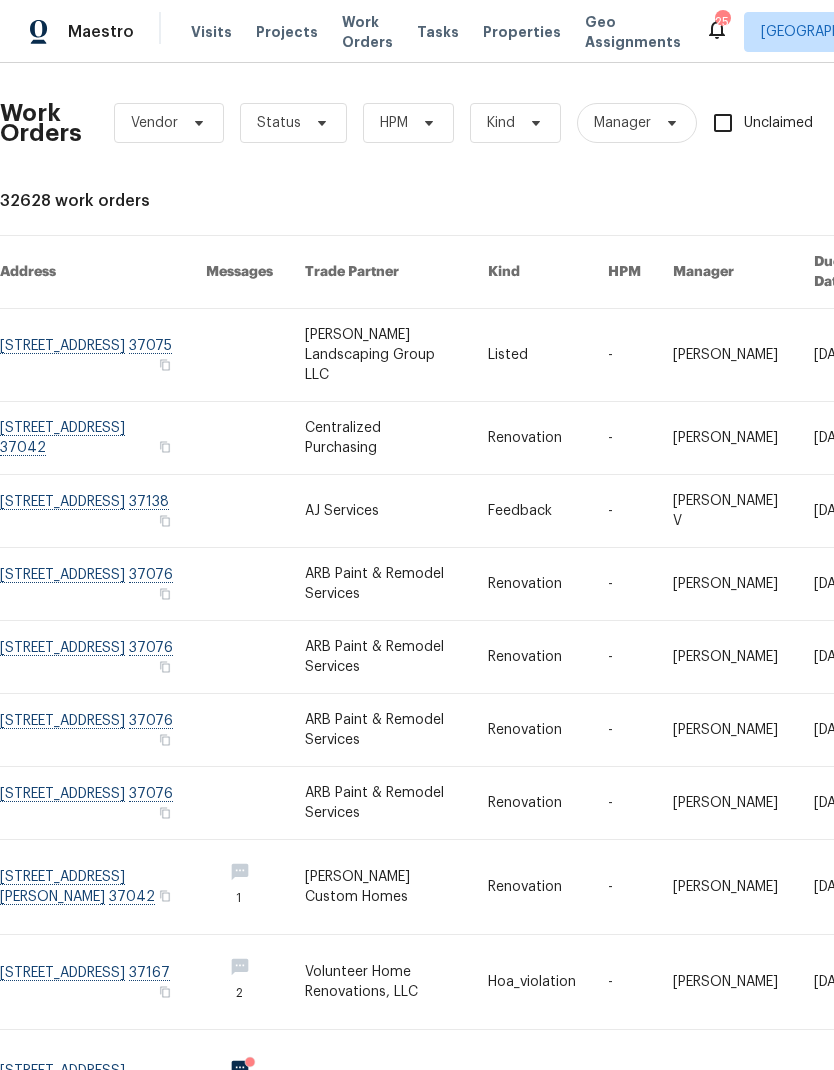 click at bounding box center [396, 355] 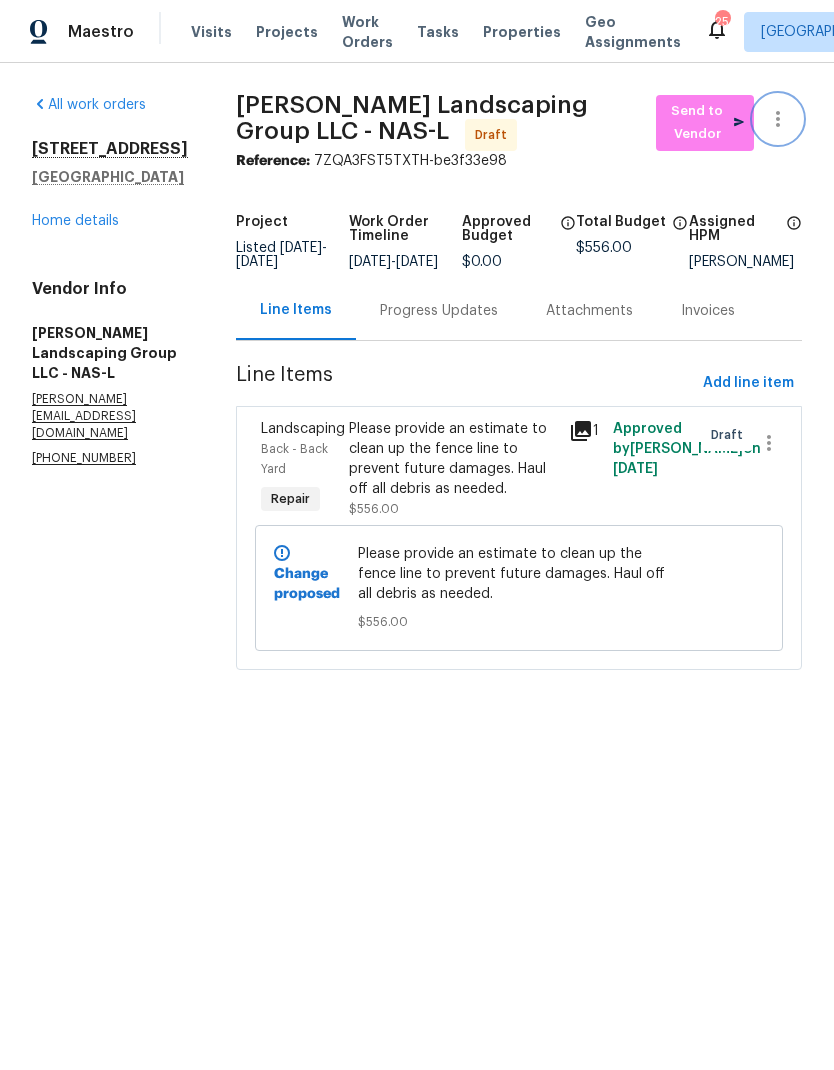click 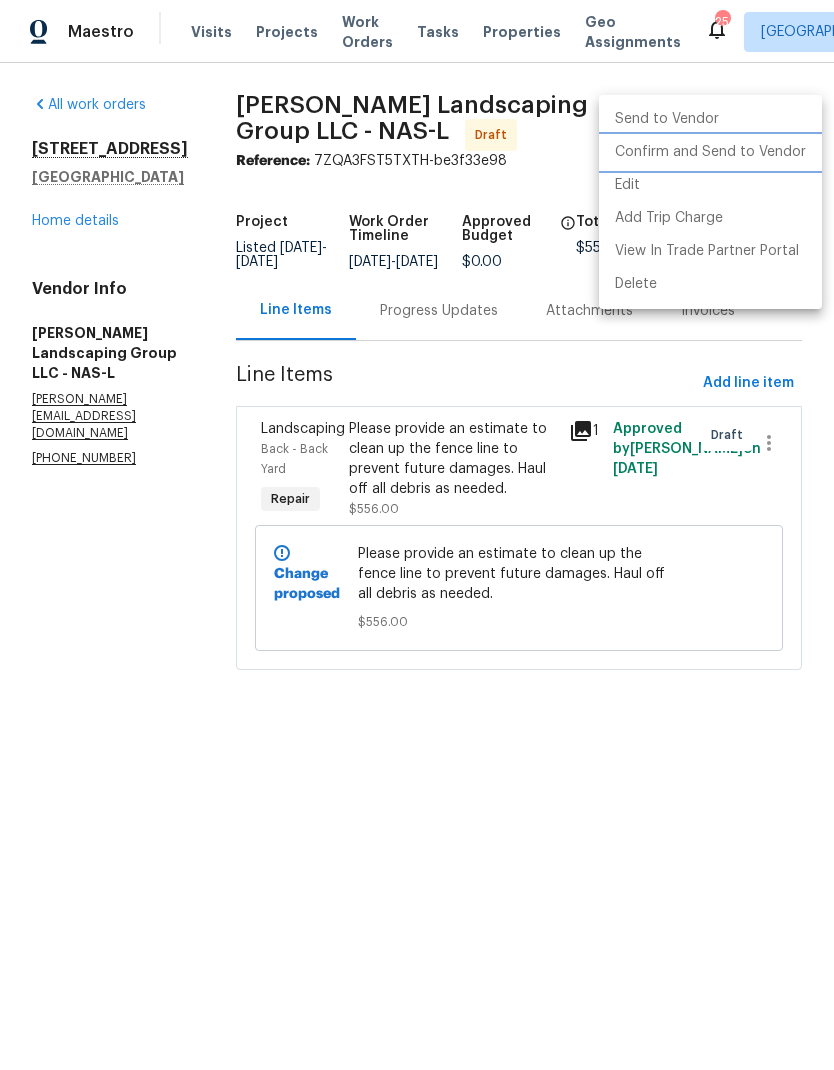 click on "Confirm and Send to Vendor" at bounding box center (710, 152) 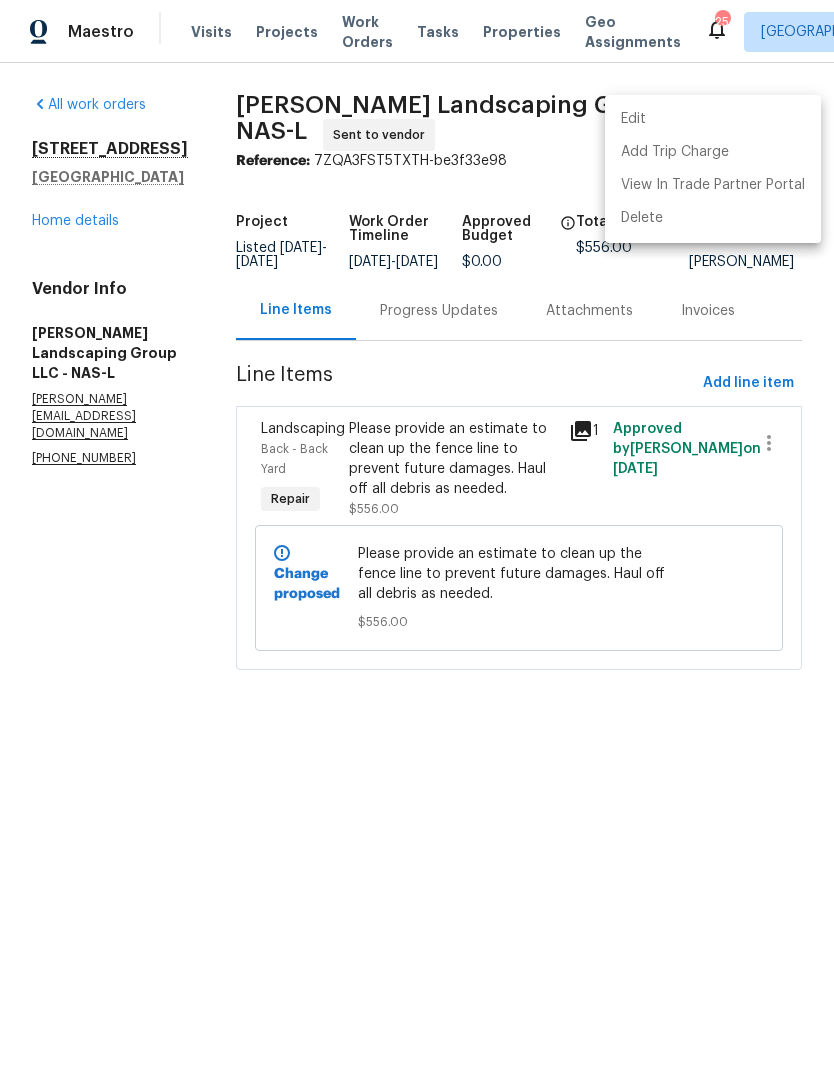 click at bounding box center [417, 535] 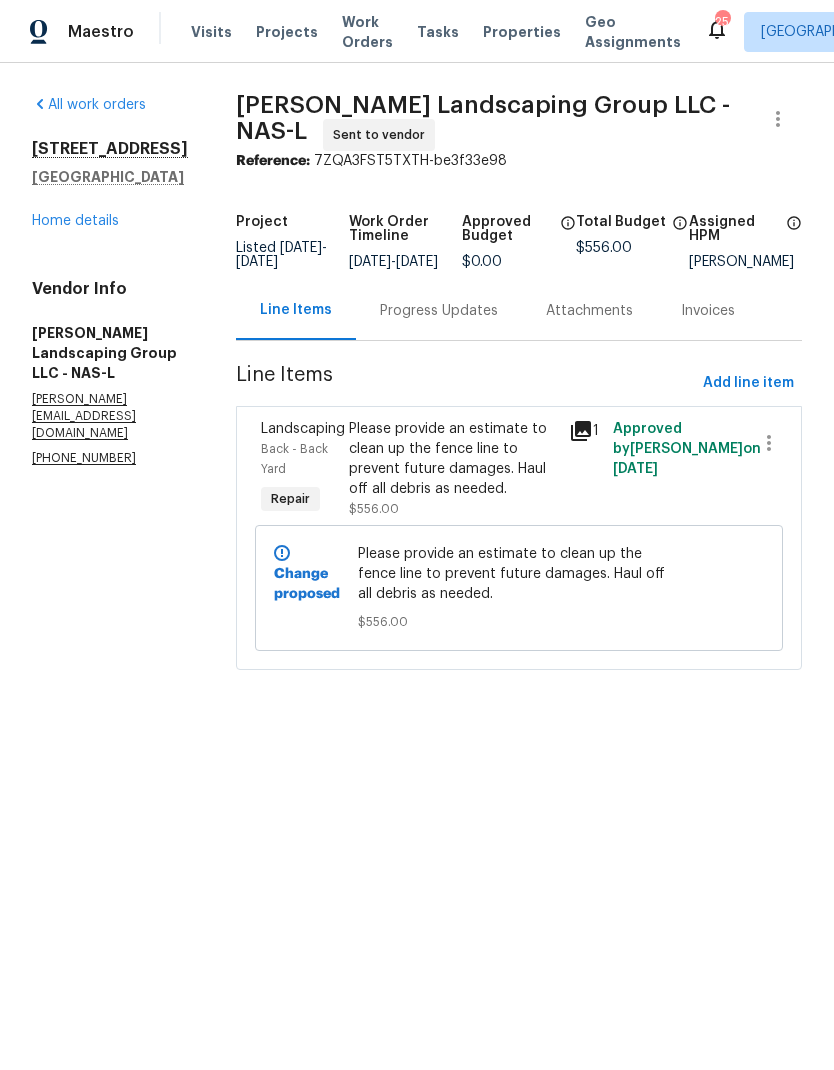 click on "Progress Updates" at bounding box center [439, 310] 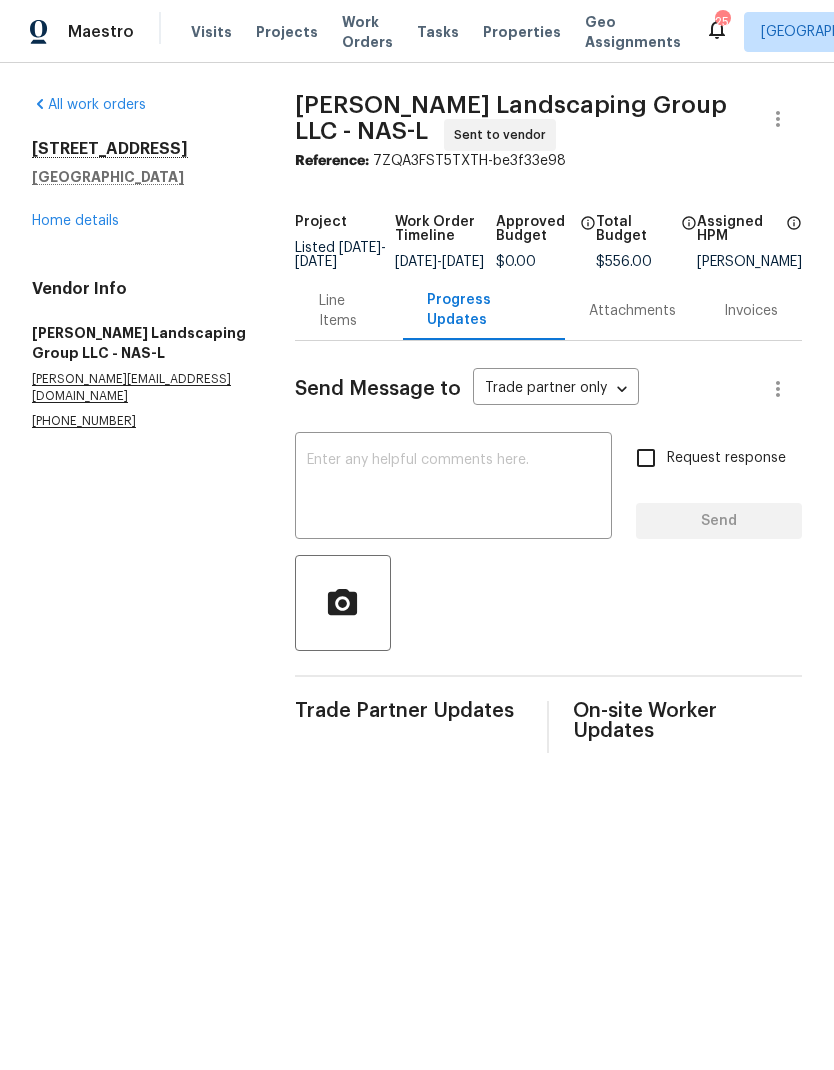 click at bounding box center [453, 488] 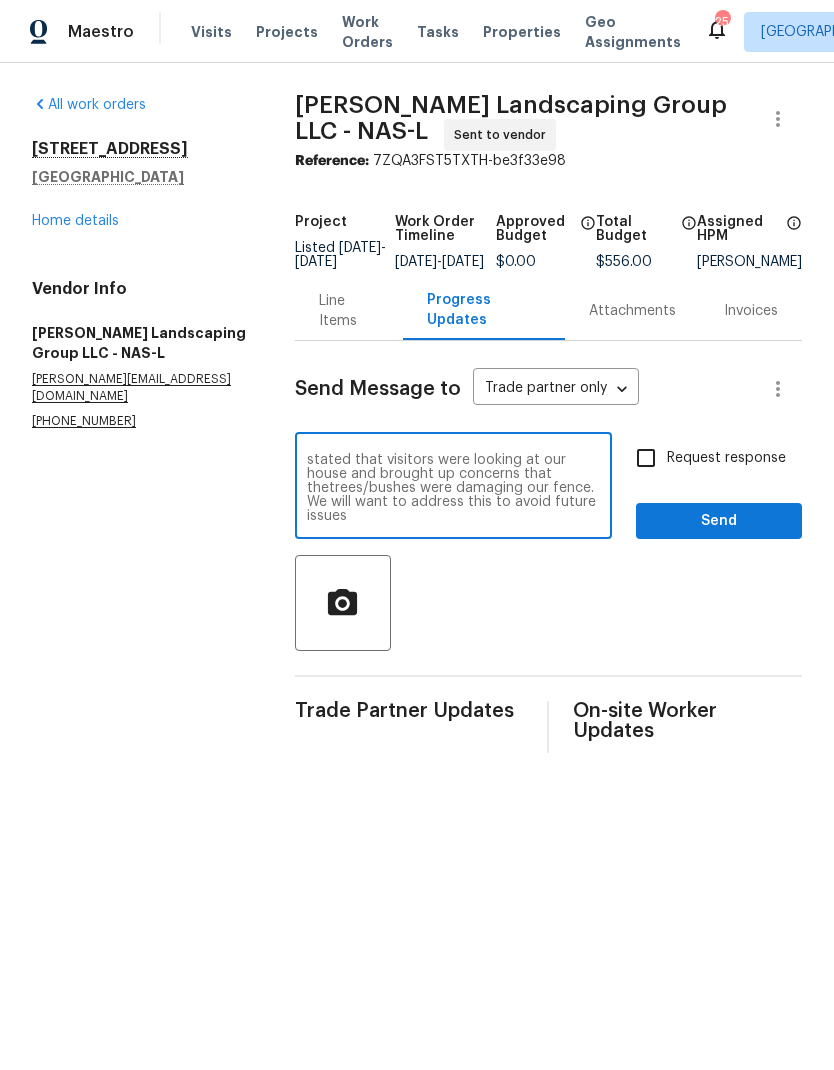 scroll, scrollTop: 70, scrollLeft: 0, axis: vertical 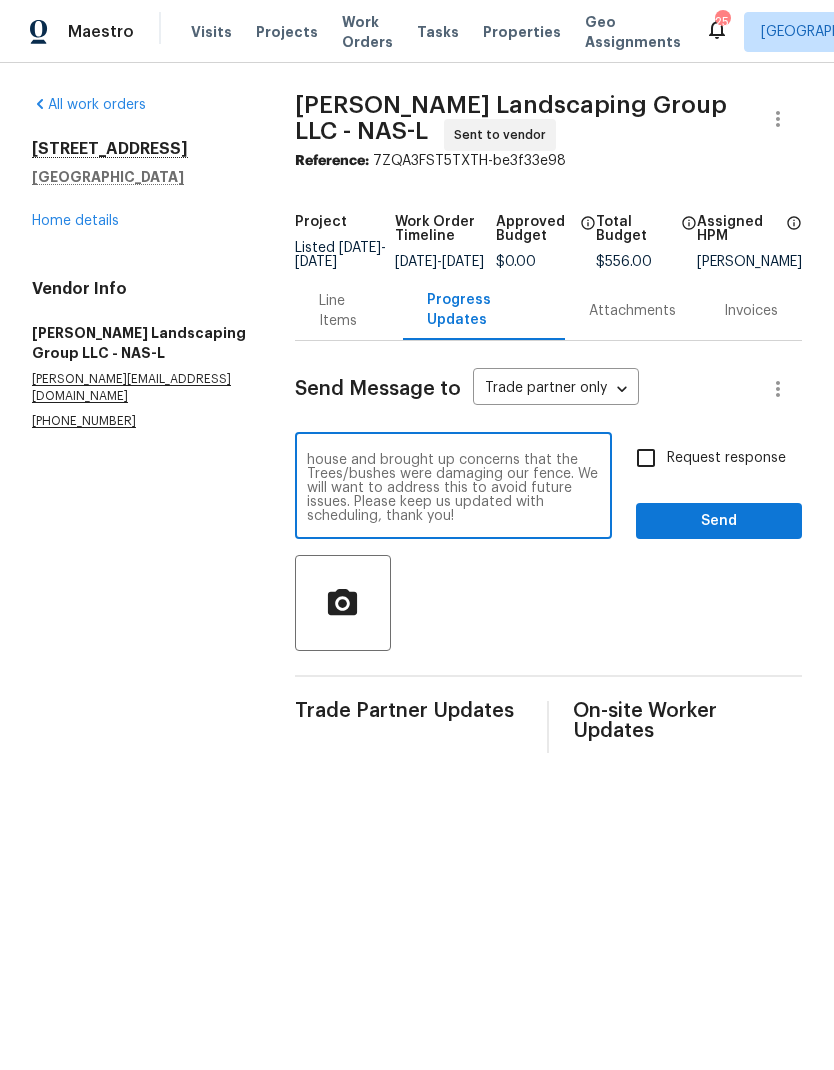 type on "Hi! As discussed, please provide an estimate to clean up the fence line on the left side of the property to prevent future damages. The neighbor to the left complained about the trees impeding into their yard. They stated that visitors were looking at our house and brought up concerns that the Trees/bushes were damaging our fence. We will want to address this to avoid future issues. Please keep us updated with scheduling, thank you!" 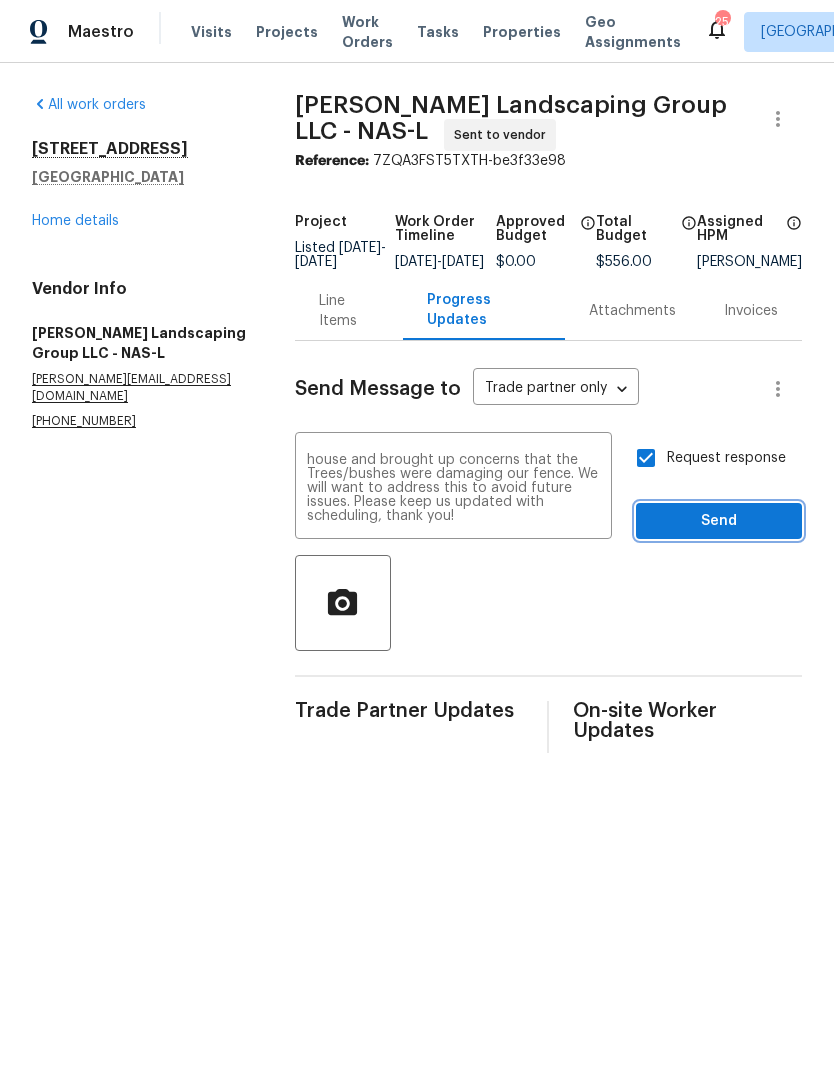click on "Send" at bounding box center [719, 521] 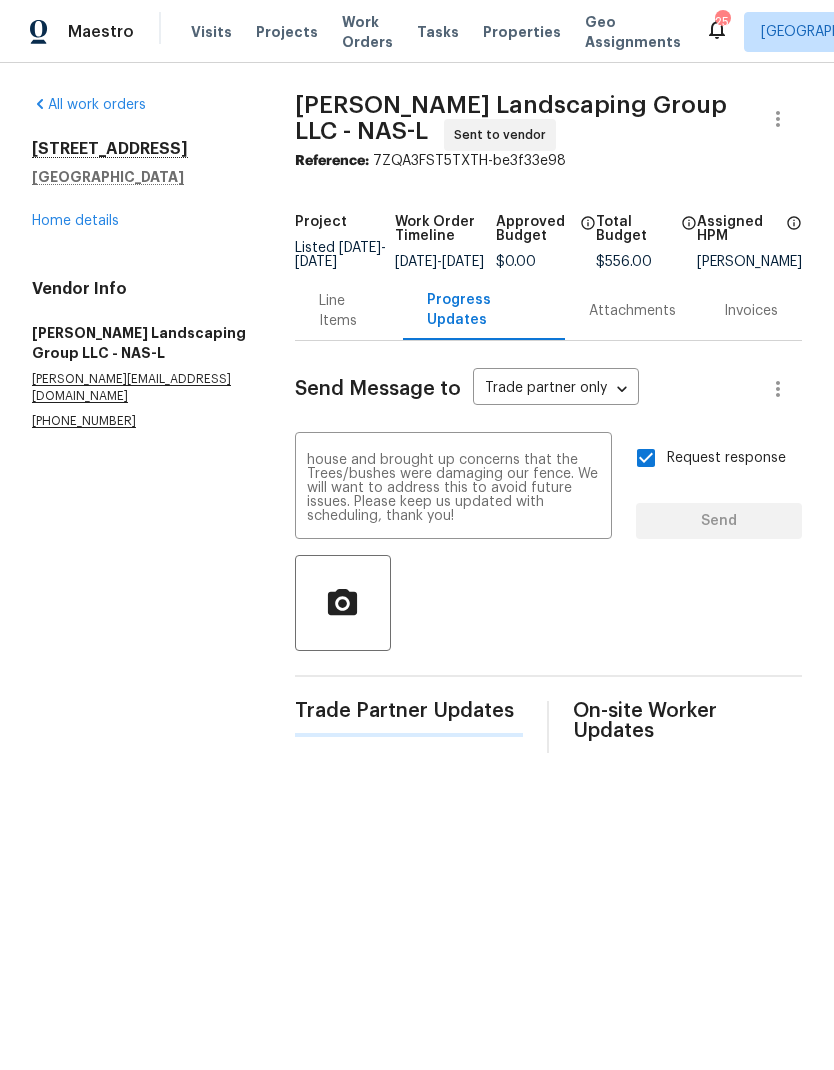 type 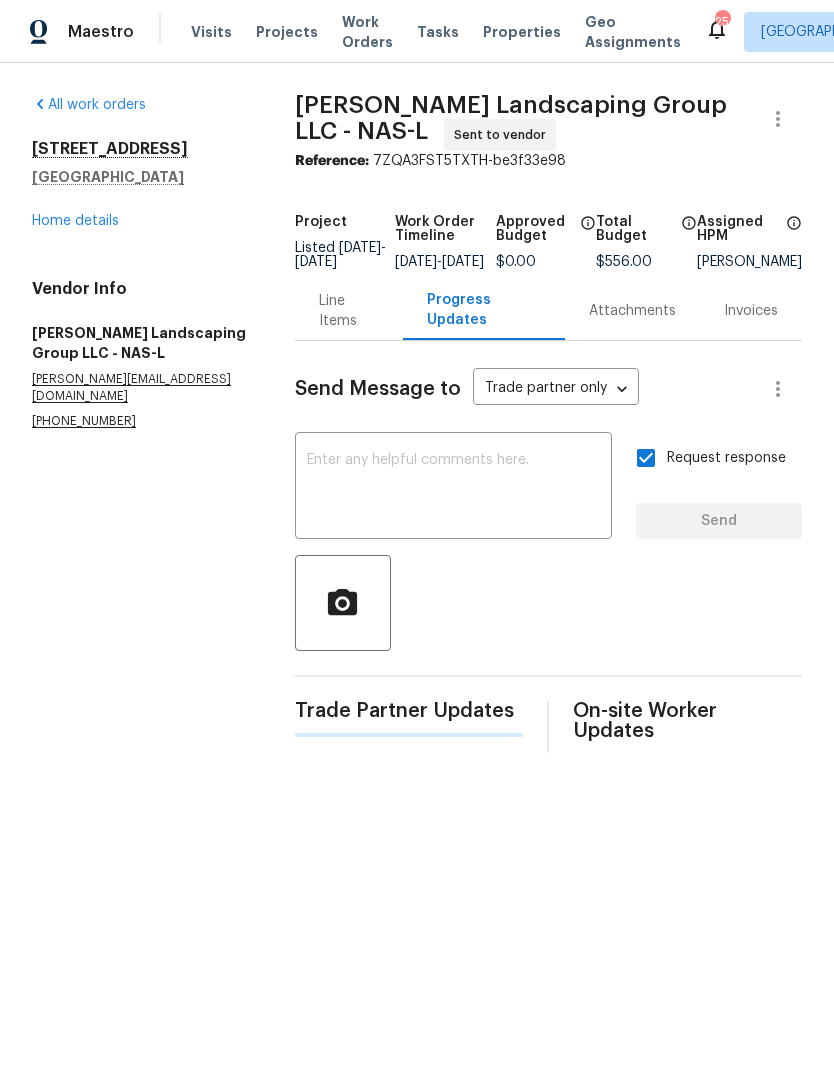 scroll, scrollTop: 0, scrollLeft: 0, axis: both 